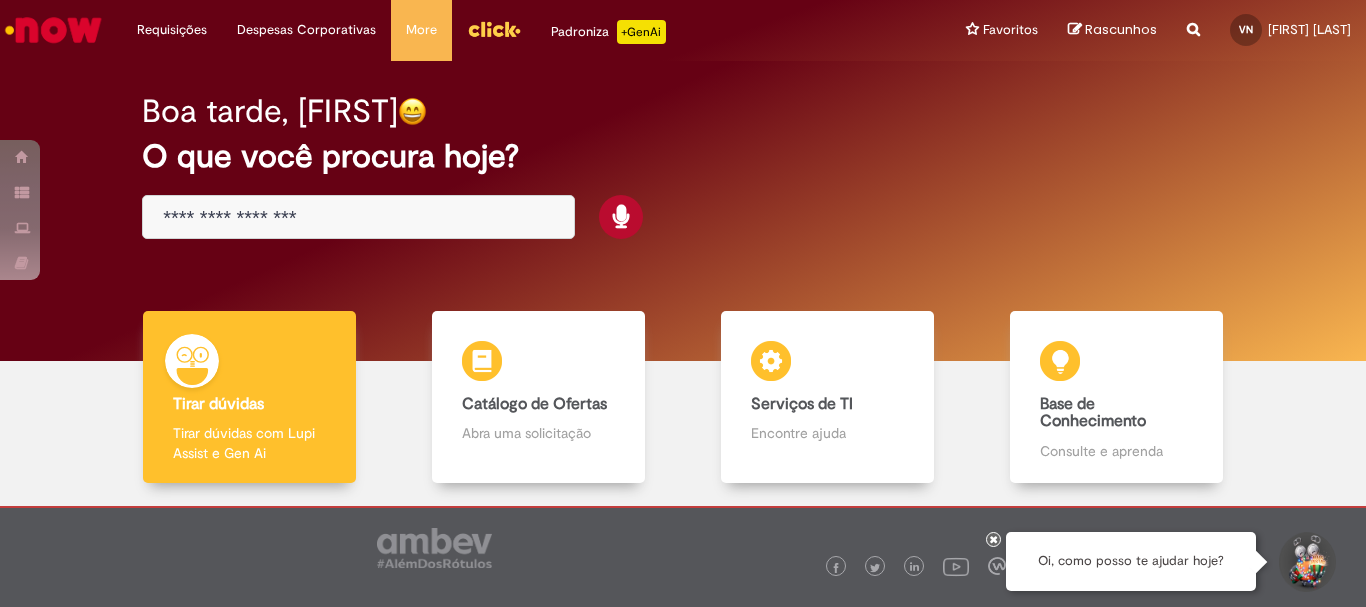 scroll, scrollTop: 0, scrollLeft: 0, axis: both 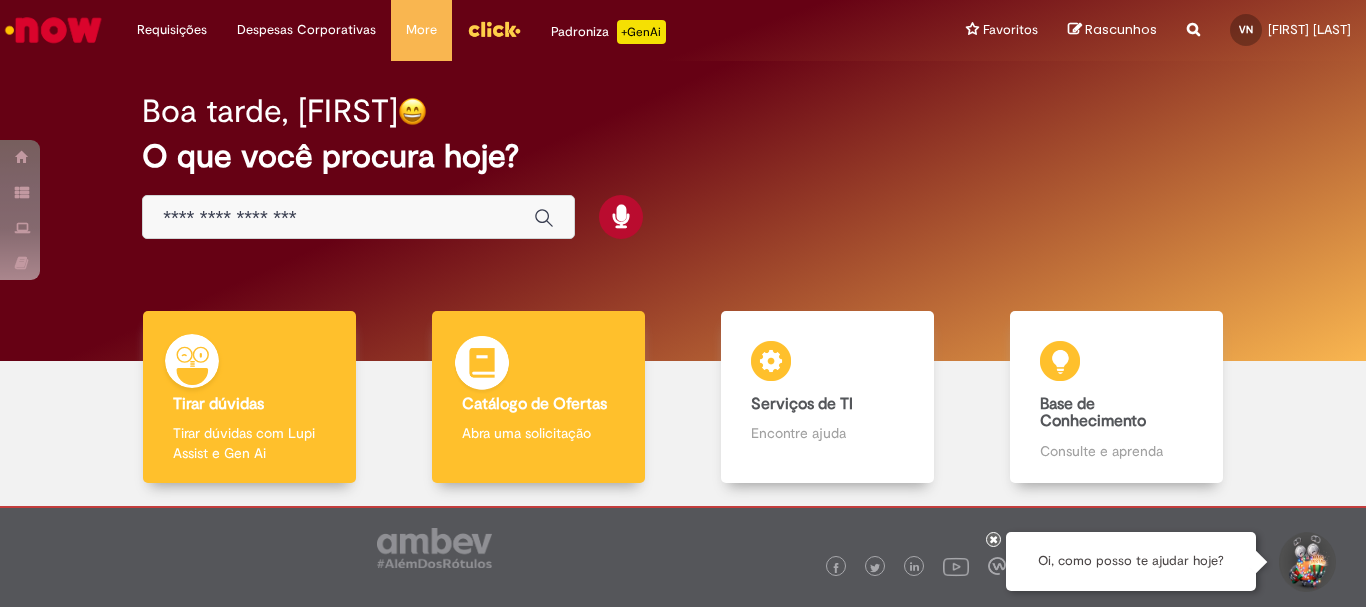 click on "Catálogo de Ofertas" at bounding box center [534, 404] 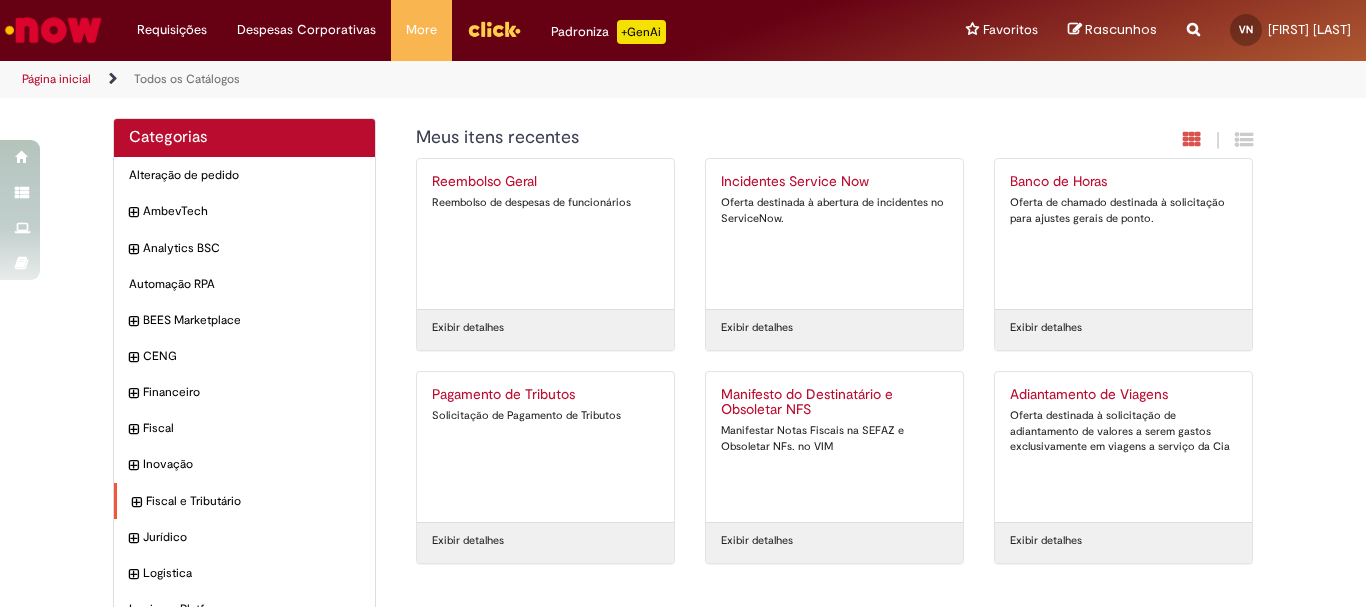 scroll, scrollTop: 100, scrollLeft: 0, axis: vertical 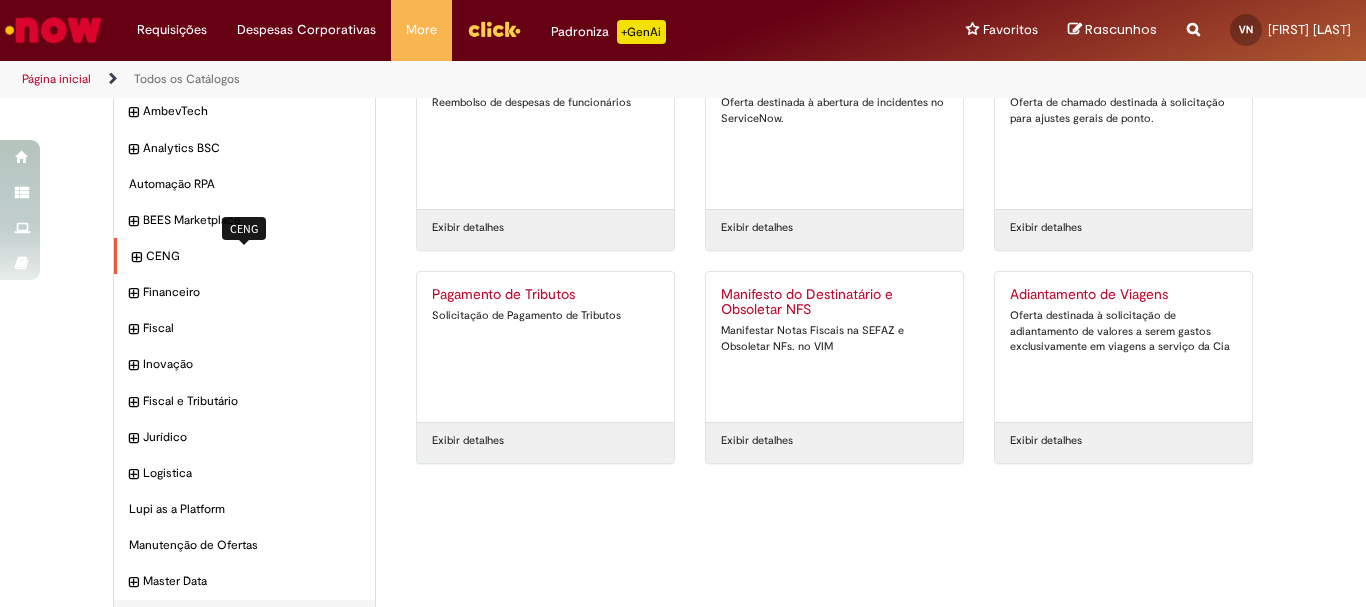 click on "CENG
Itens" at bounding box center (253, 256) 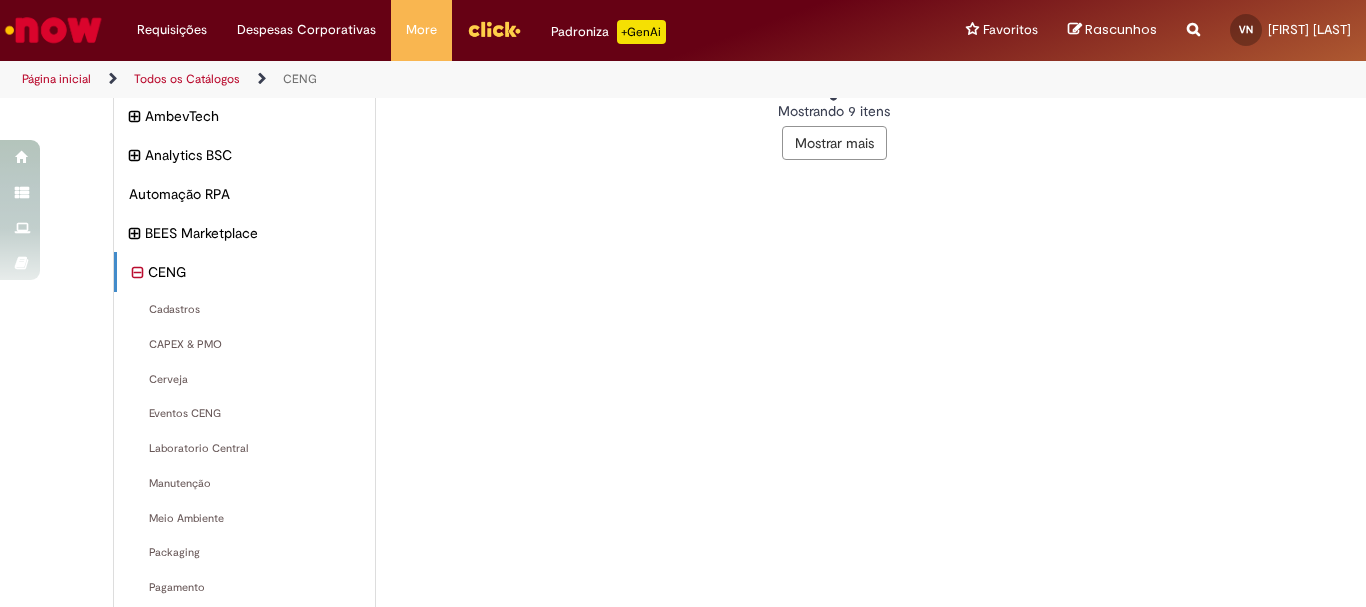 scroll, scrollTop: 0, scrollLeft: 0, axis: both 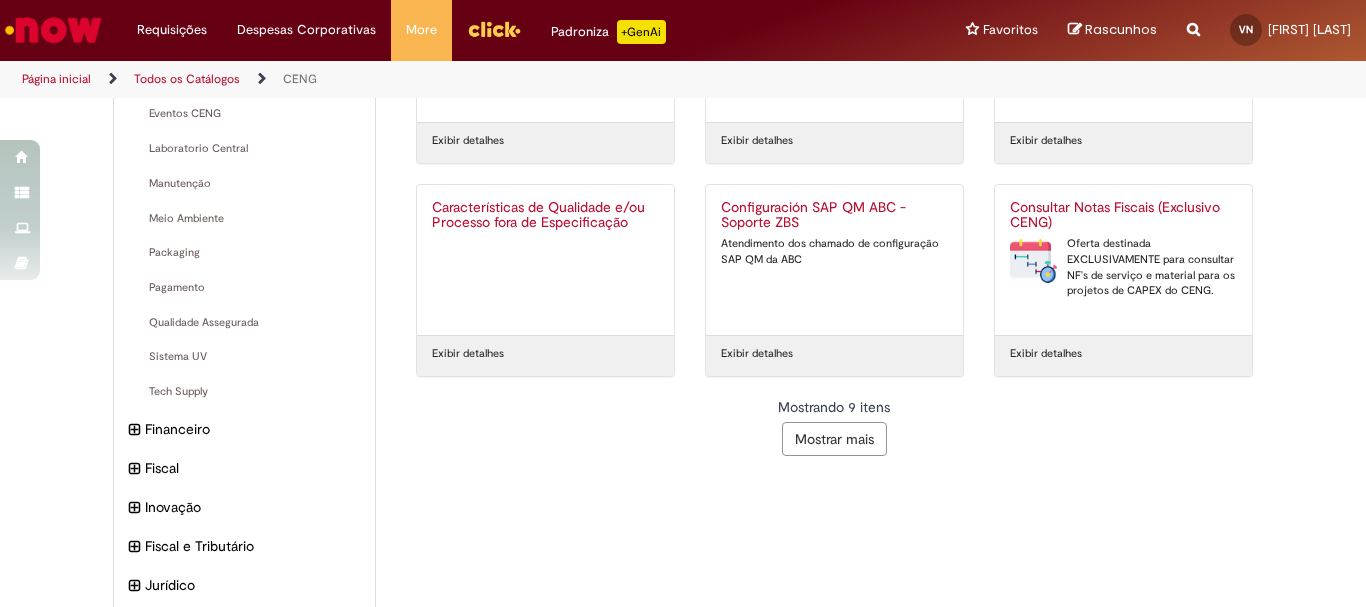 click on "Mostrar mais" at bounding box center [834, 439] 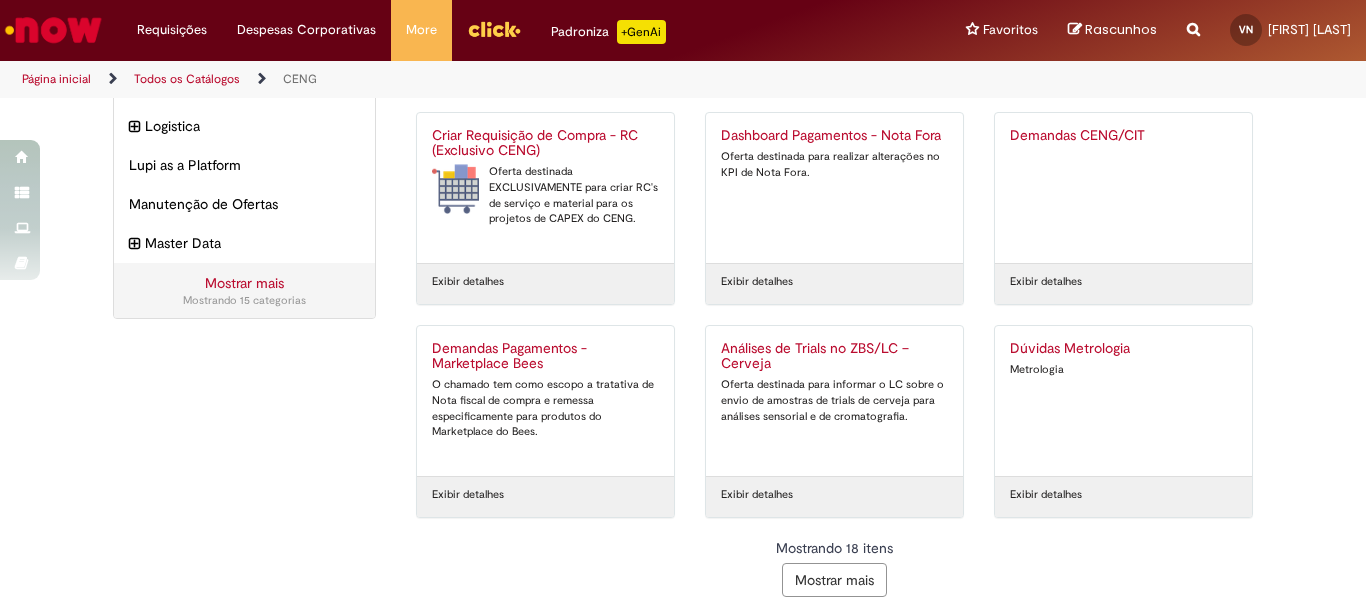 scroll, scrollTop: 909, scrollLeft: 0, axis: vertical 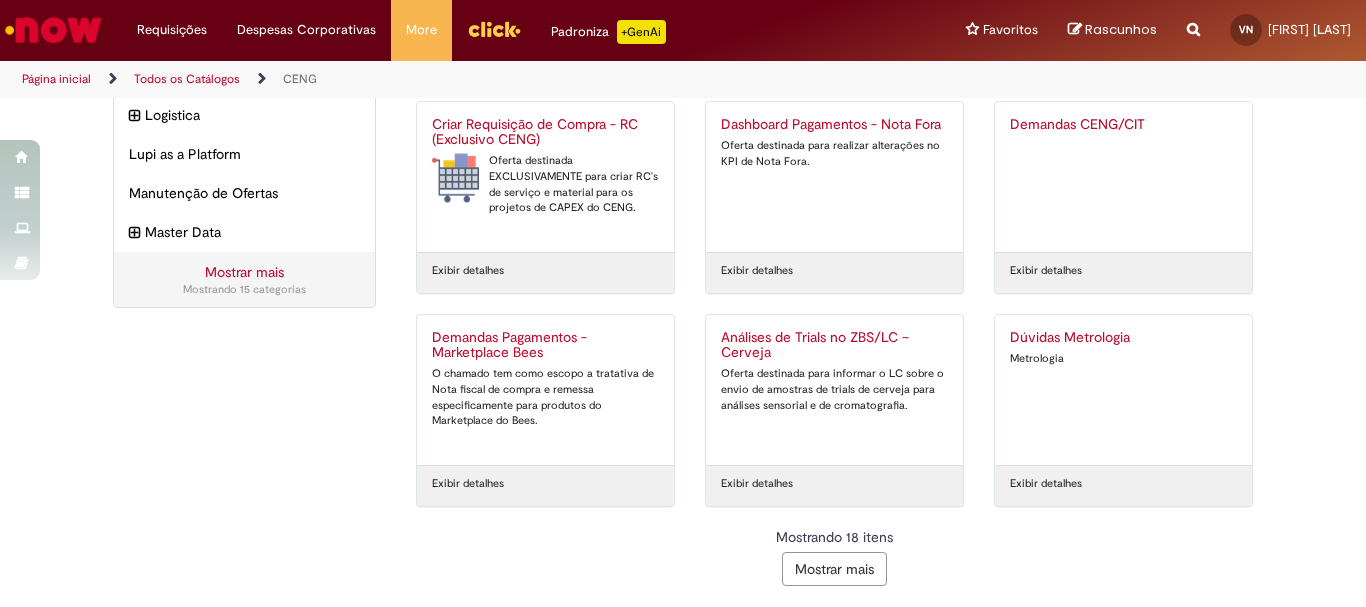 click on "Análises de Trials no ZBS/LC – Cerveja" at bounding box center (834, 346) 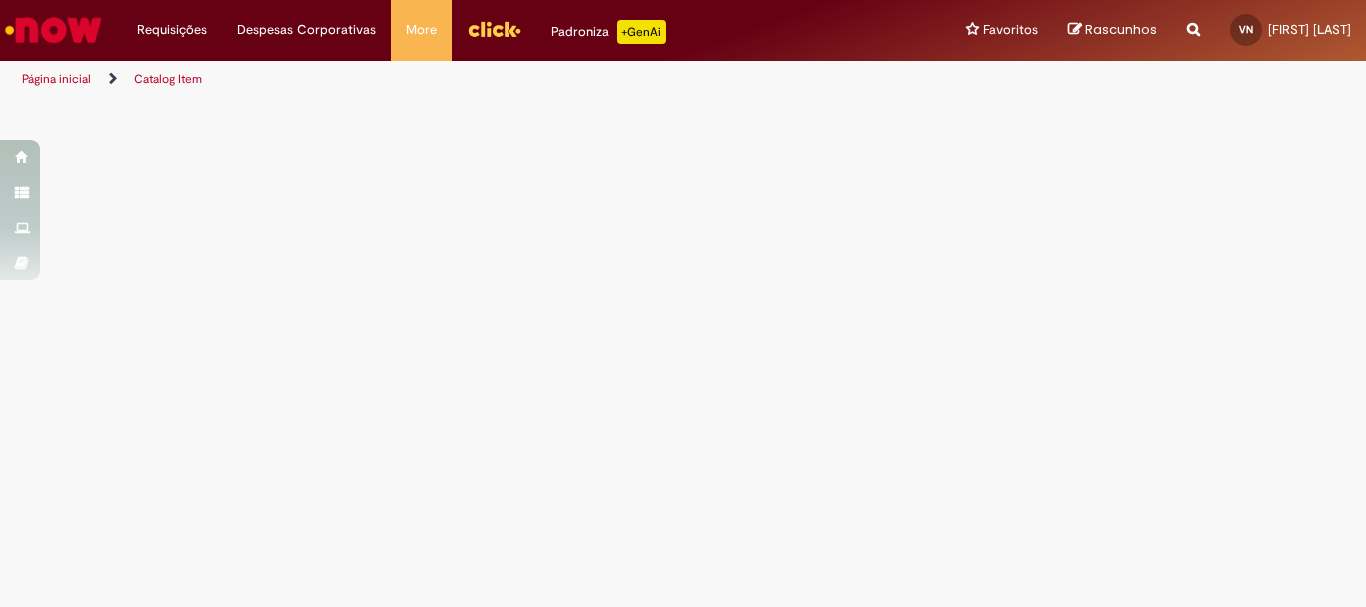 scroll, scrollTop: 0, scrollLeft: 0, axis: both 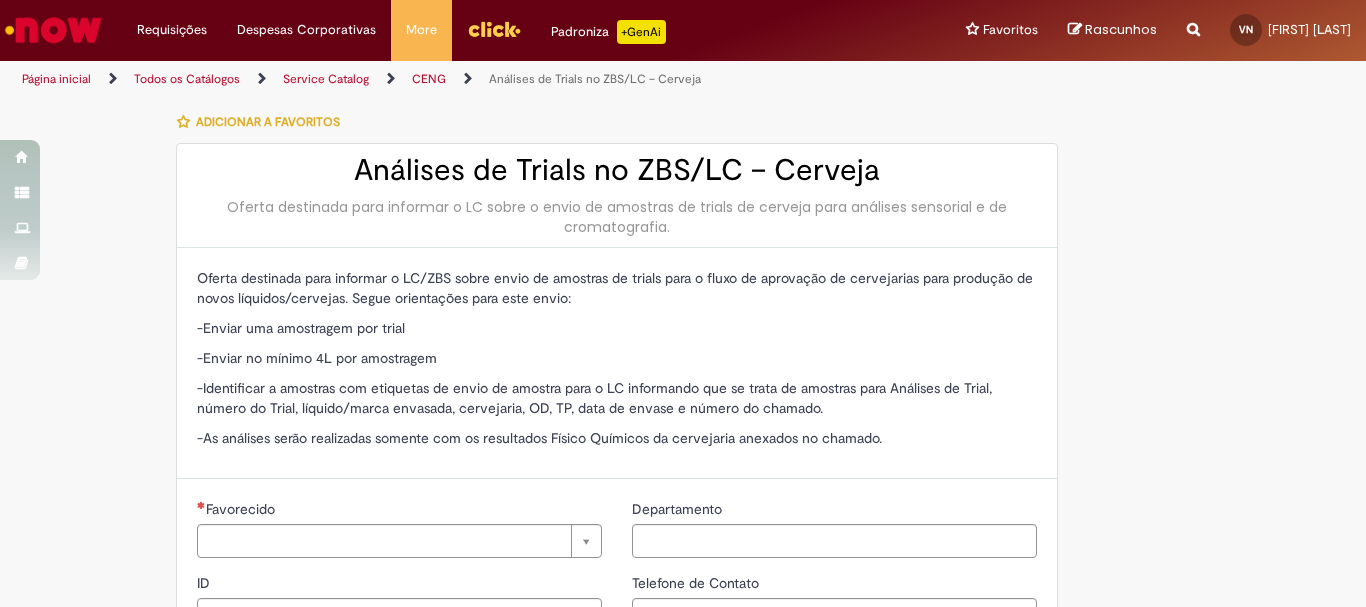 type on "********" 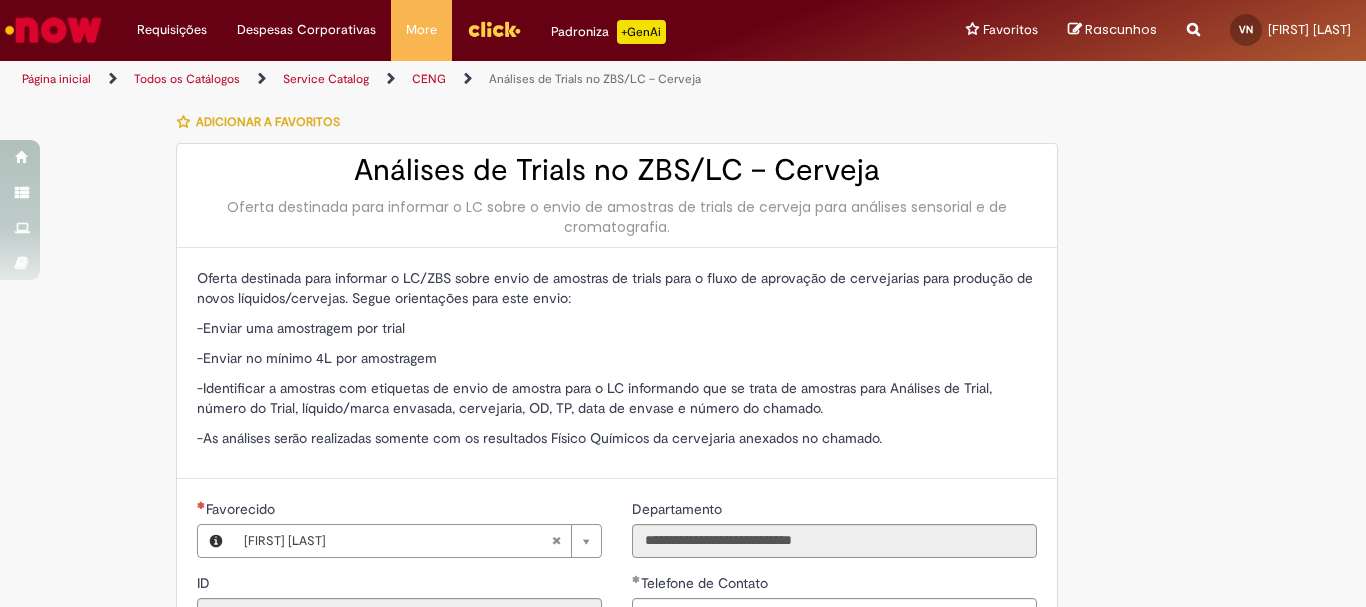 type on "**********" 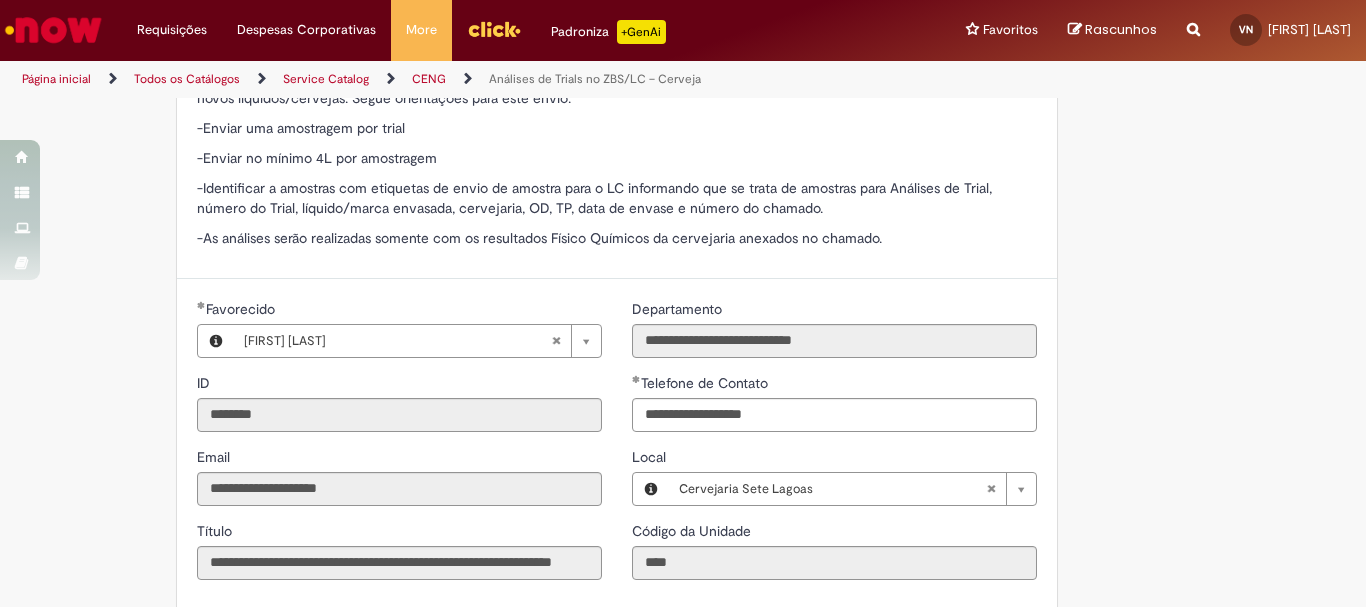 scroll, scrollTop: 0, scrollLeft: 0, axis: both 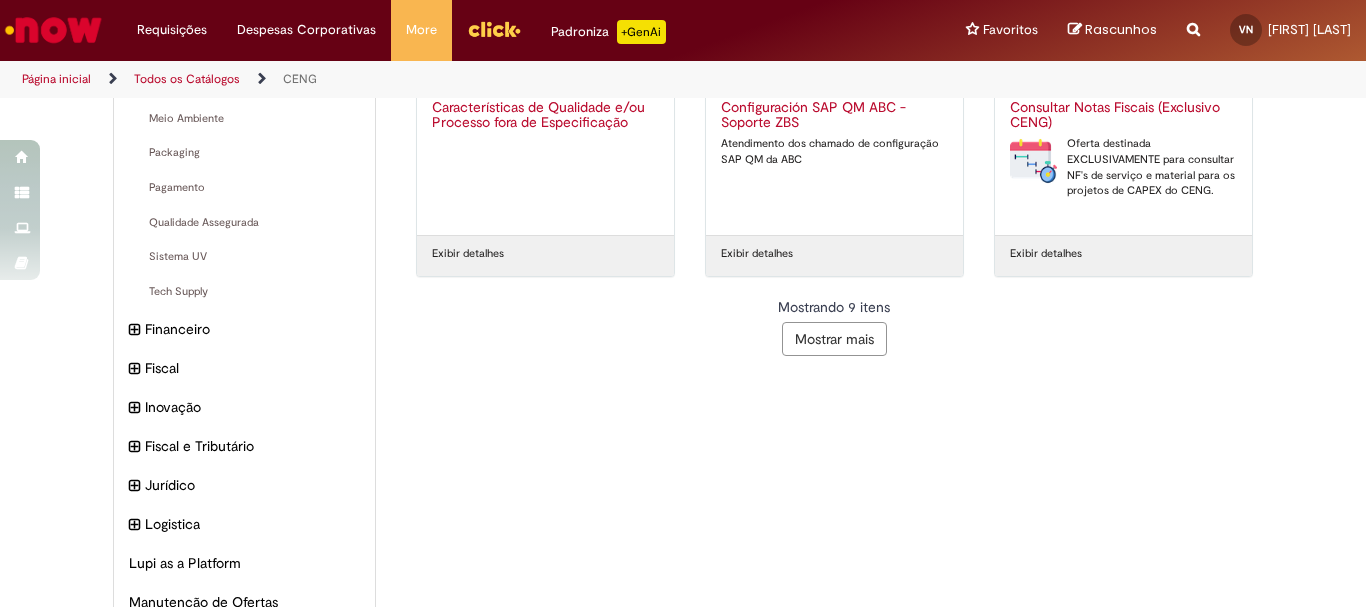 click on "Mostrar mais" at bounding box center (834, 339) 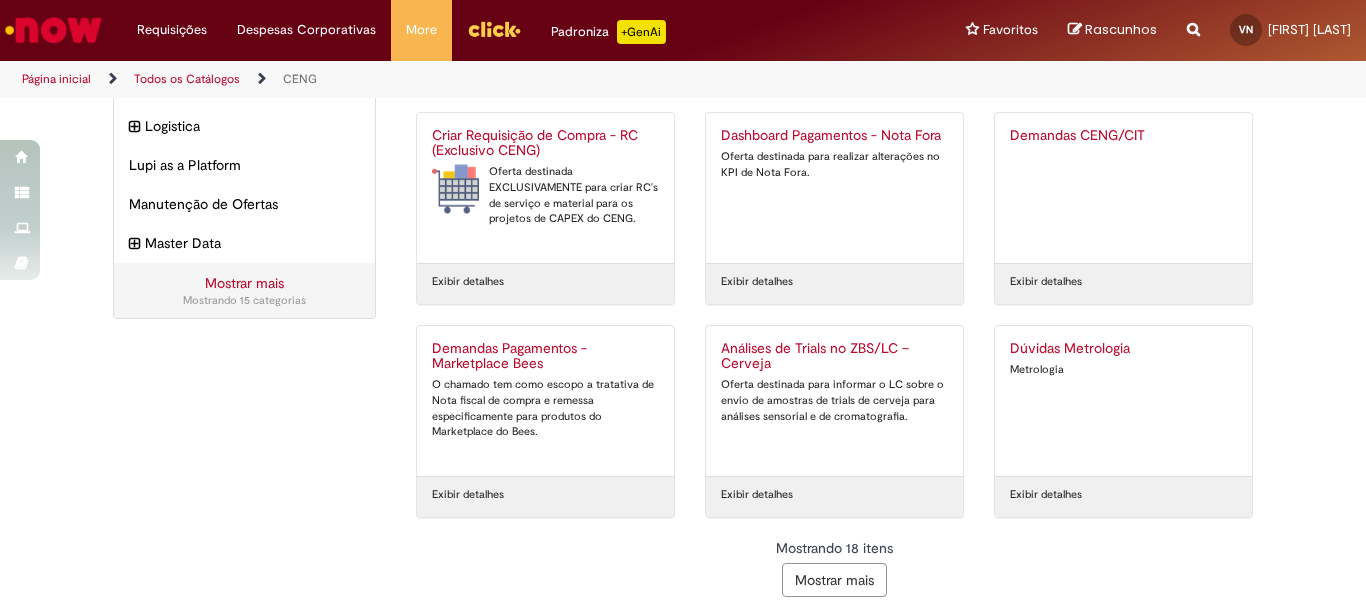 scroll, scrollTop: 909, scrollLeft: 0, axis: vertical 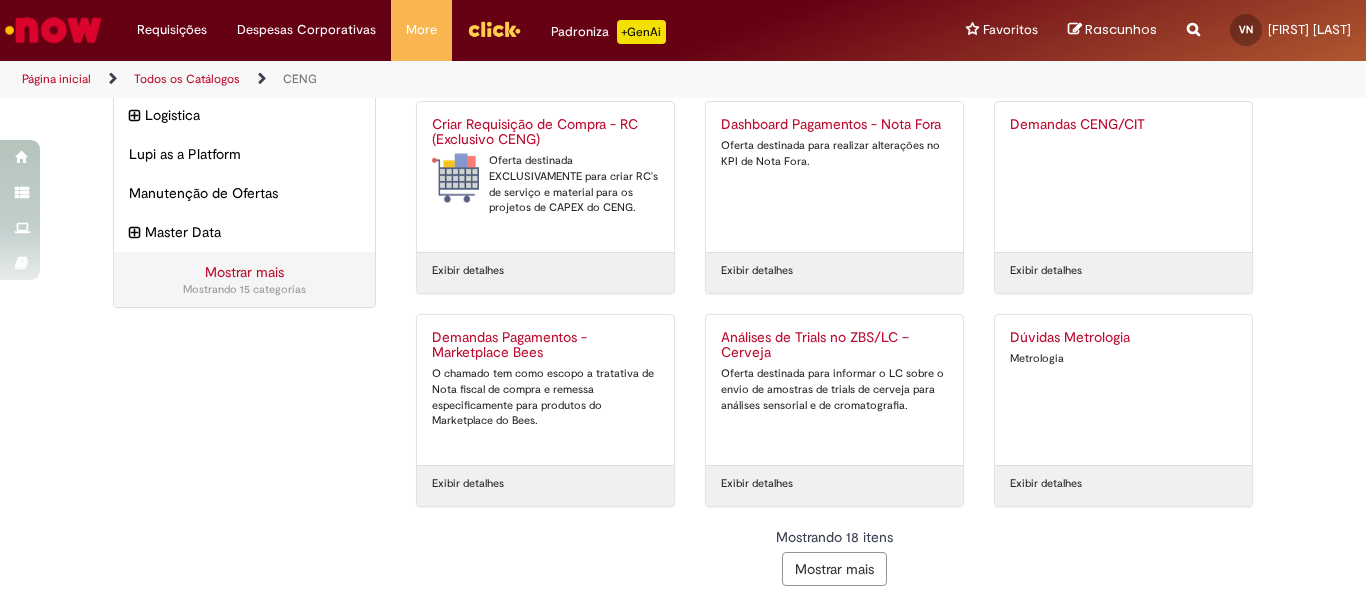 click on "Análises de Trials no ZBS/LC – Cerveja
Oferta destinada para informar o LC sobre o envio de amostras de trials de cerveja para análises sensorial e de cromatografia." at bounding box center (834, 390) 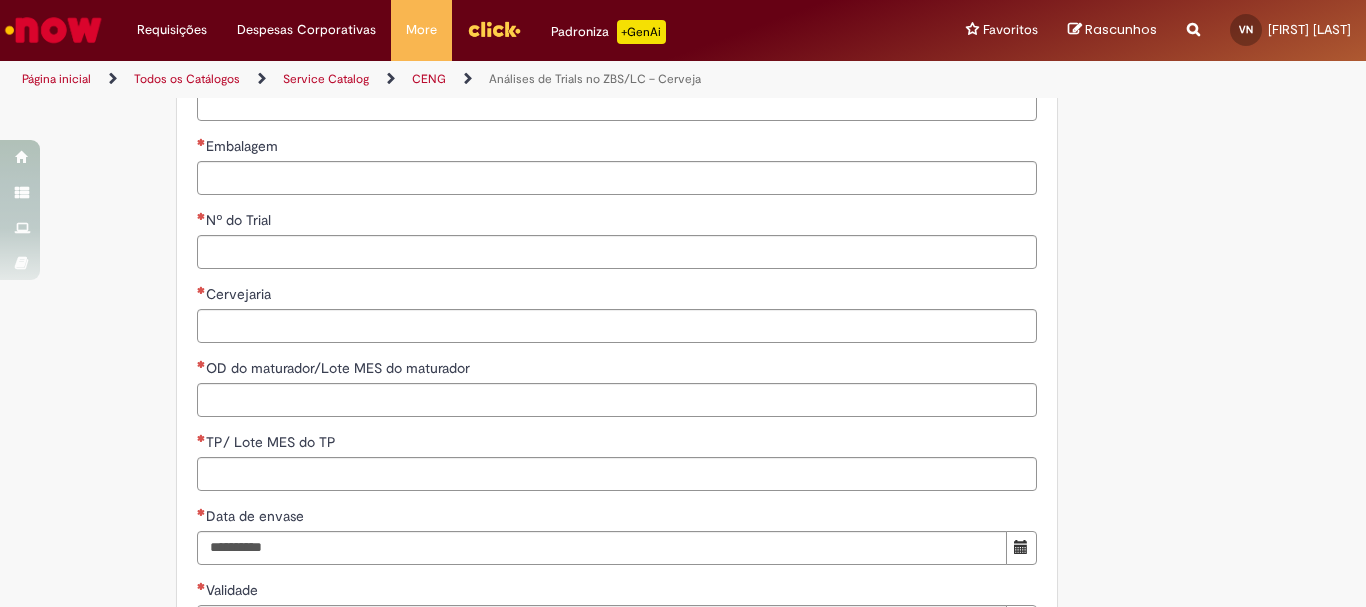 type on "********" 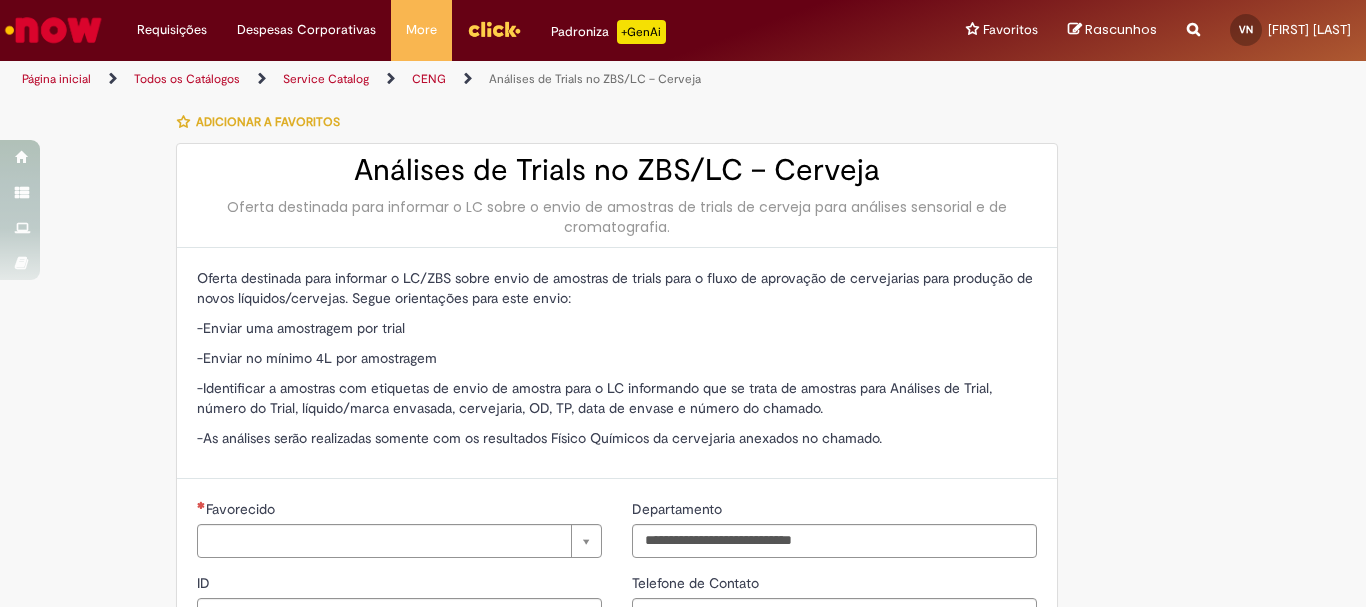 type on "**********" 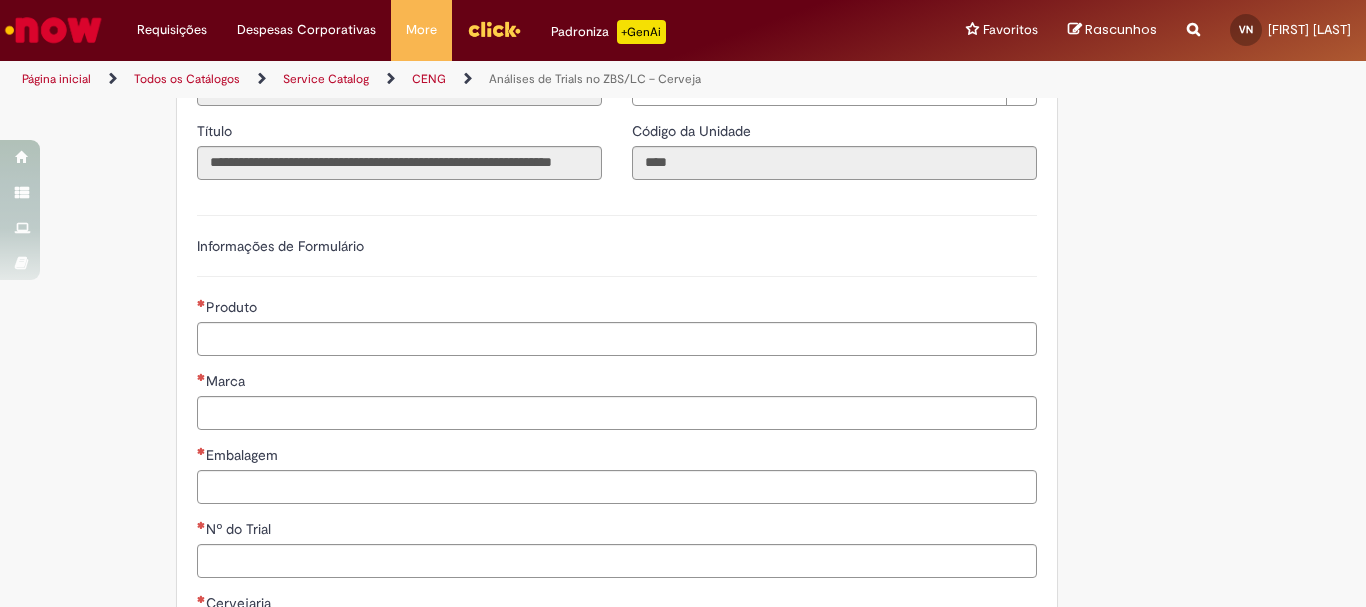 scroll, scrollTop: 700, scrollLeft: 0, axis: vertical 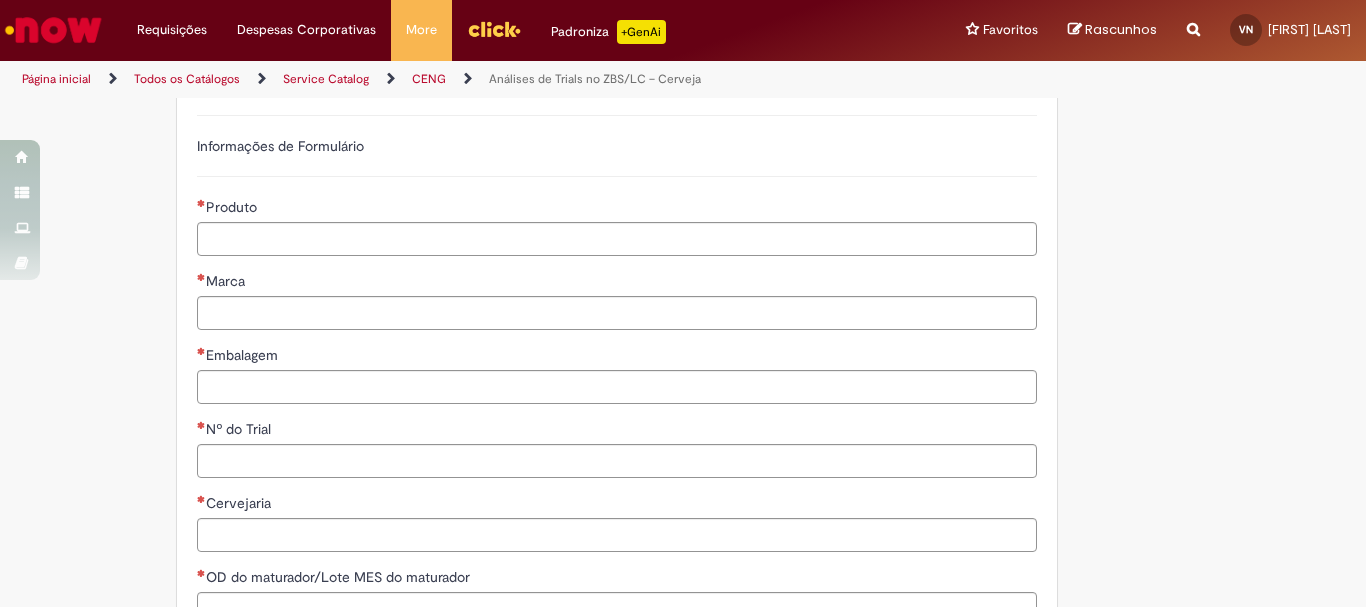click on "Produto" at bounding box center [617, 209] 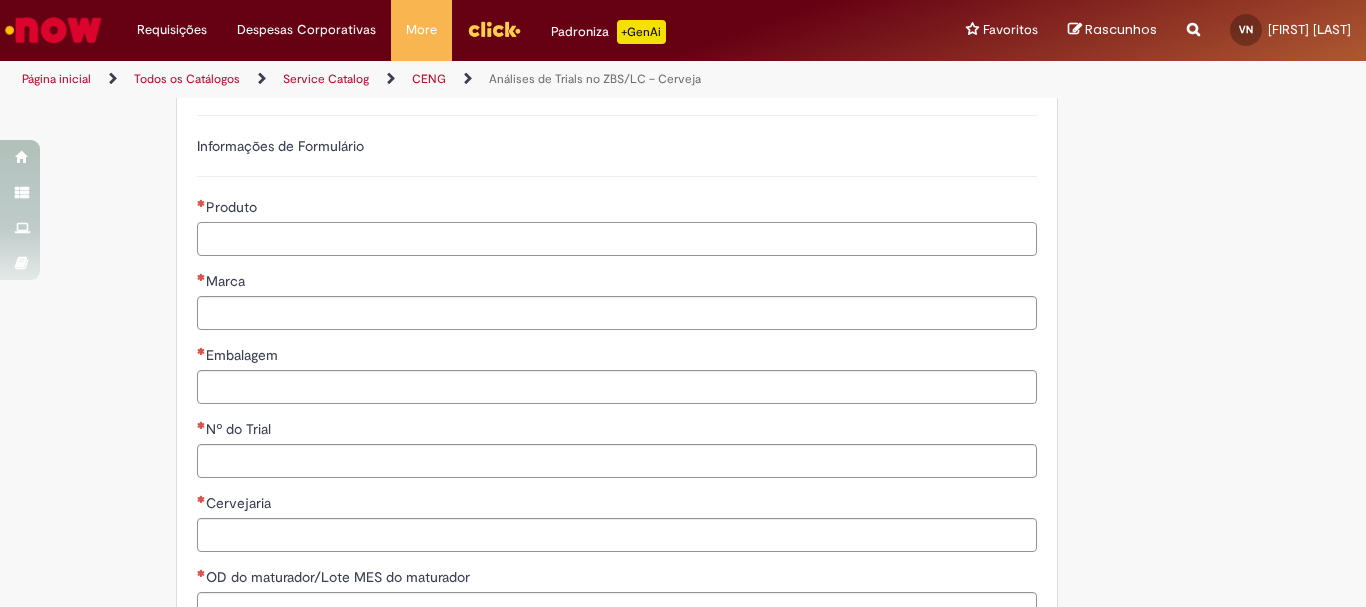 click on "Produto" at bounding box center [617, 239] 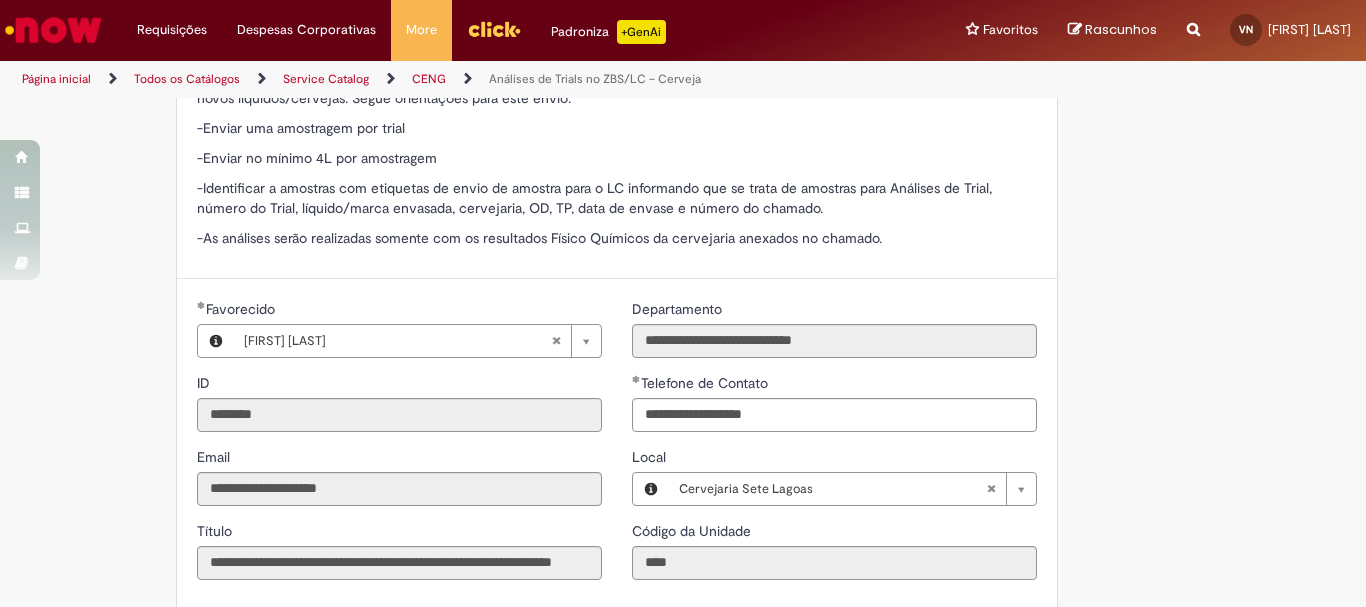 scroll, scrollTop: 0, scrollLeft: 0, axis: both 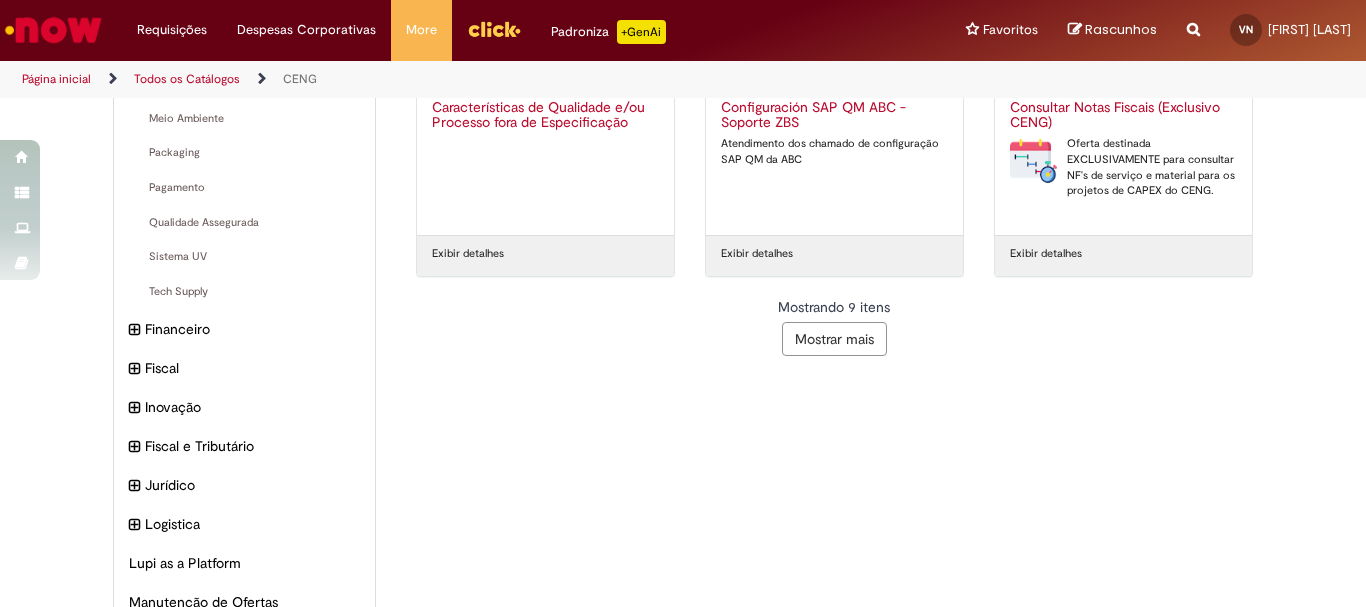click on "Mostrar mais" at bounding box center [834, 339] 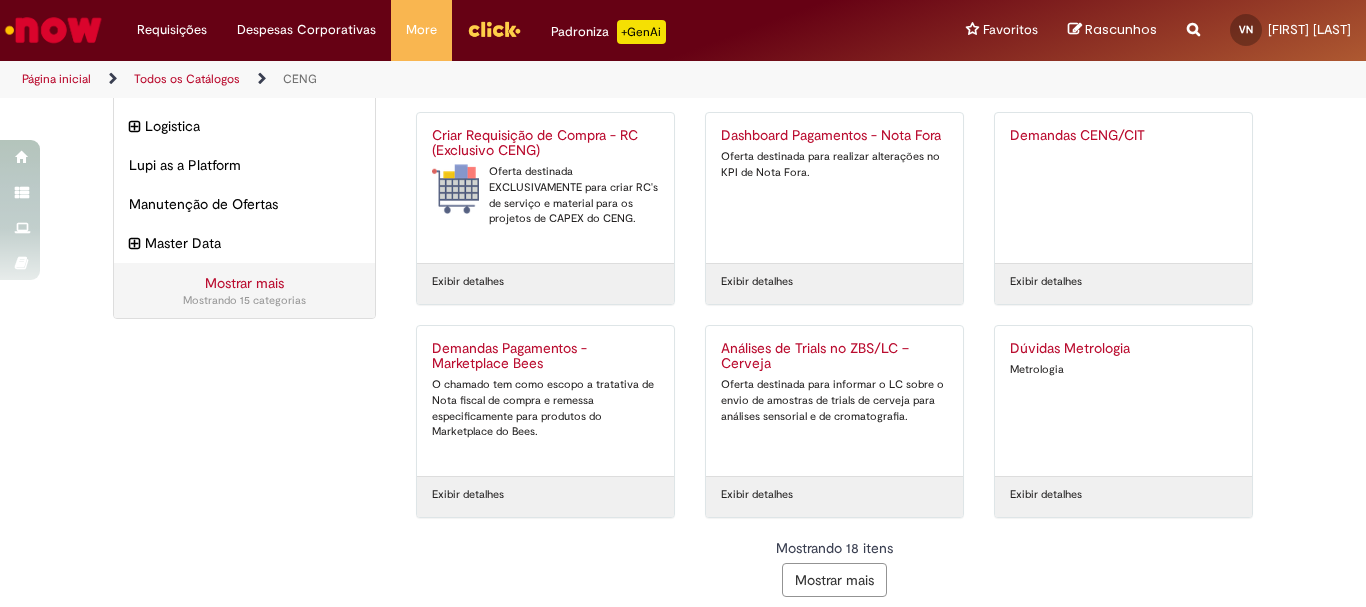 scroll, scrollTop: 909, scrollLeft: 0, axis: vertical 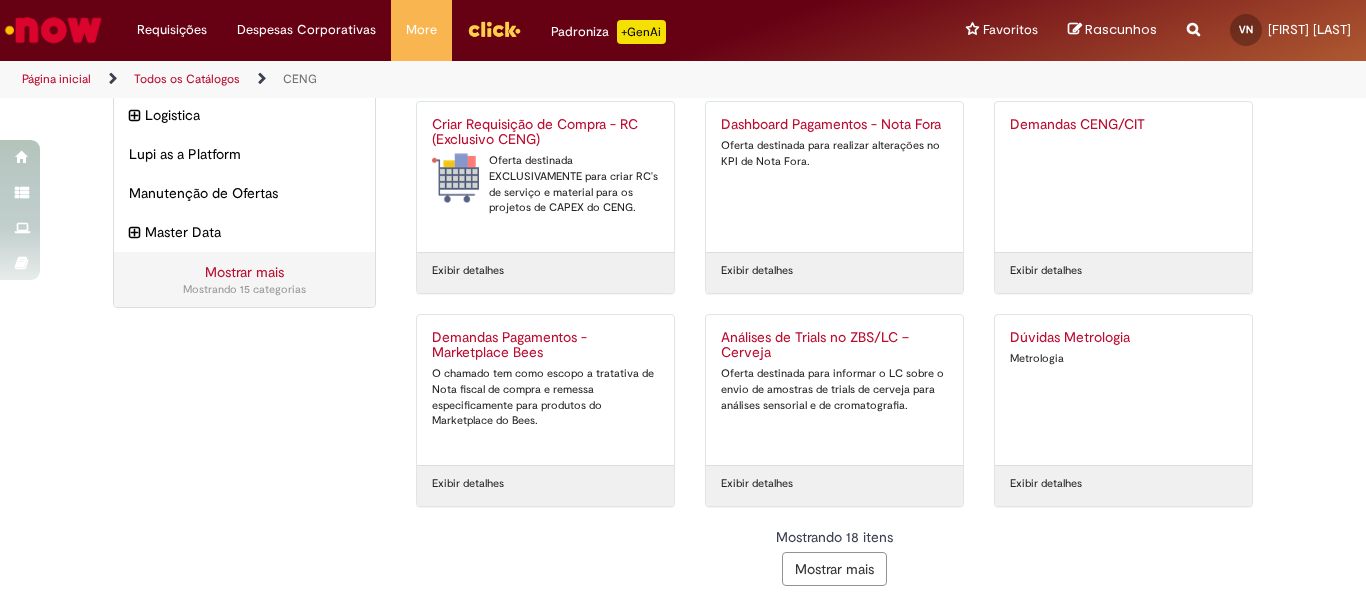 click on "Mostrar mais" at bounding box center [834, 569] 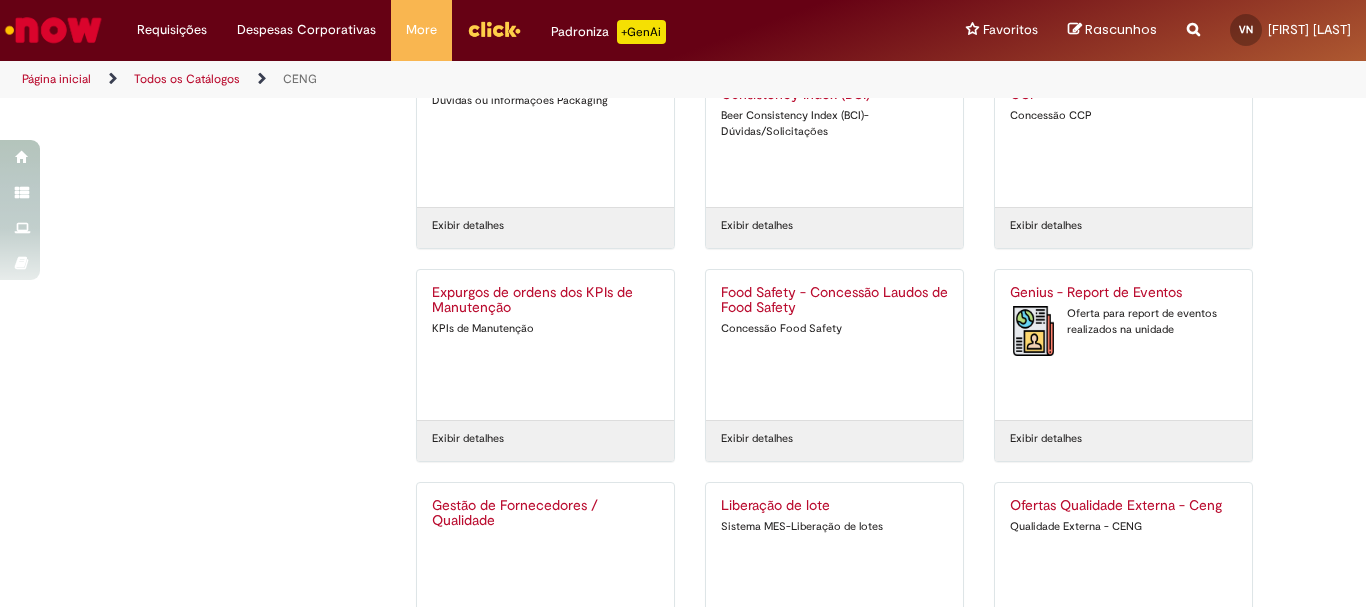 scroll, scrollTop: 1180, scrollLeft: 0, axis: vertical 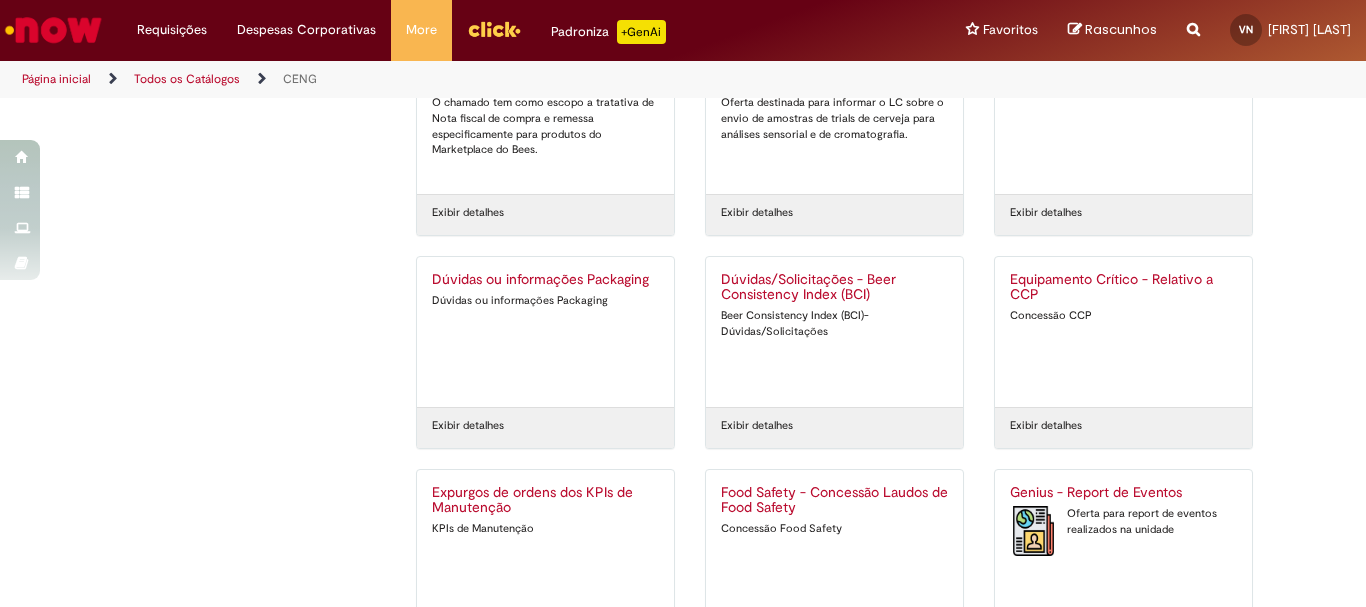 click on "Beer Consistency Index (BCI)-Dúvidas/Solicitações" at bounding box center (834, 323) 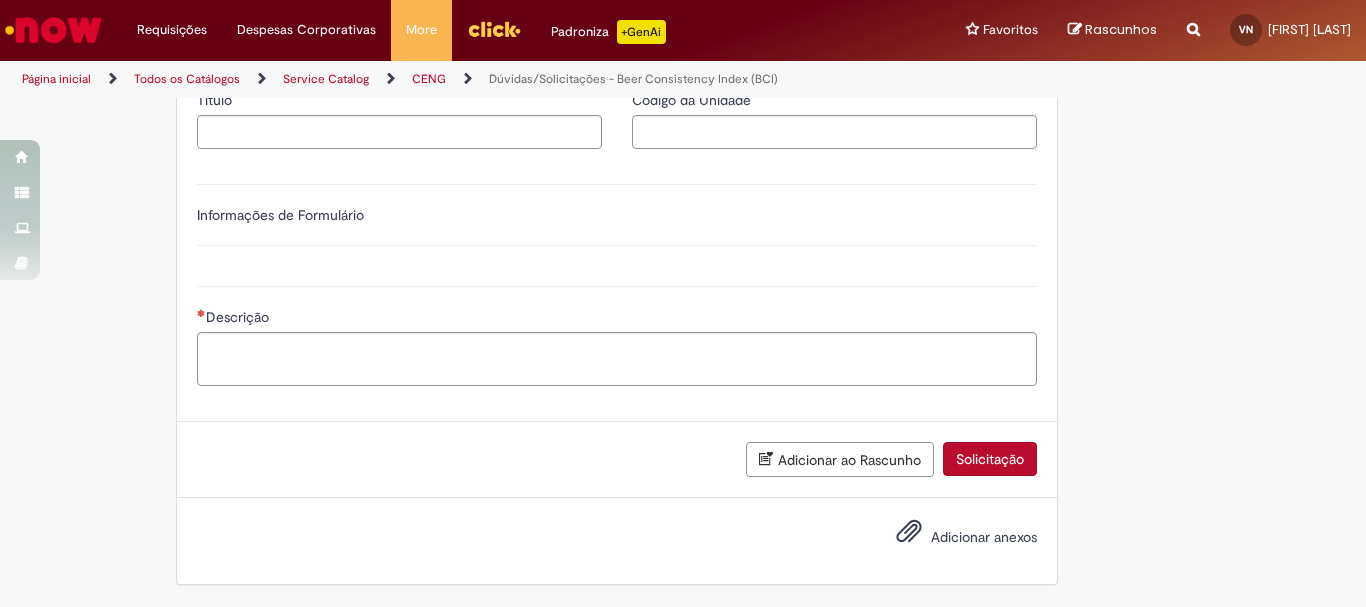 type on "********" 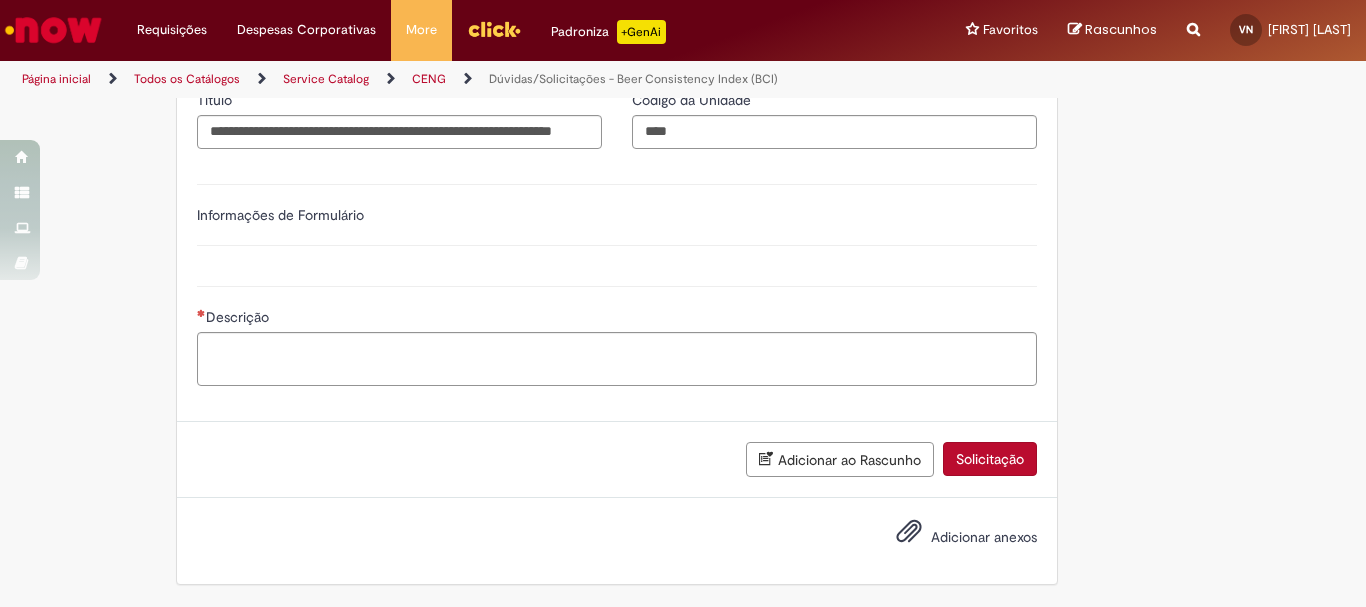 scroll, scrollTop: 0, scrollLeft: 0, axis: both 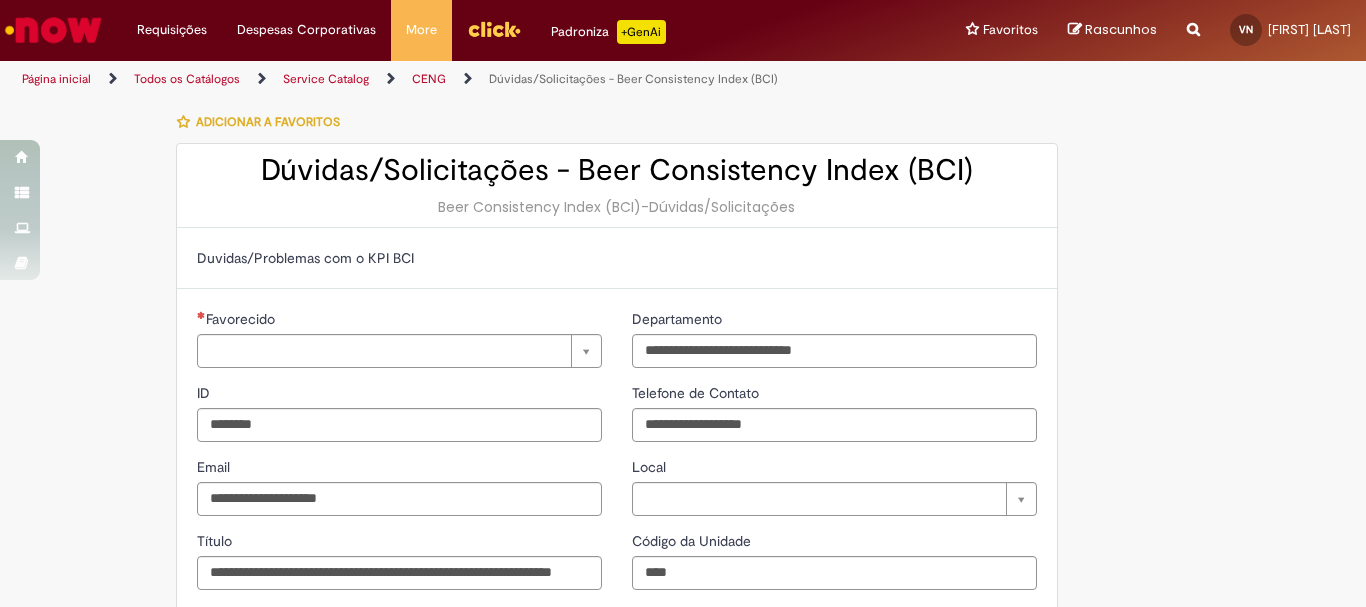type on "**********" 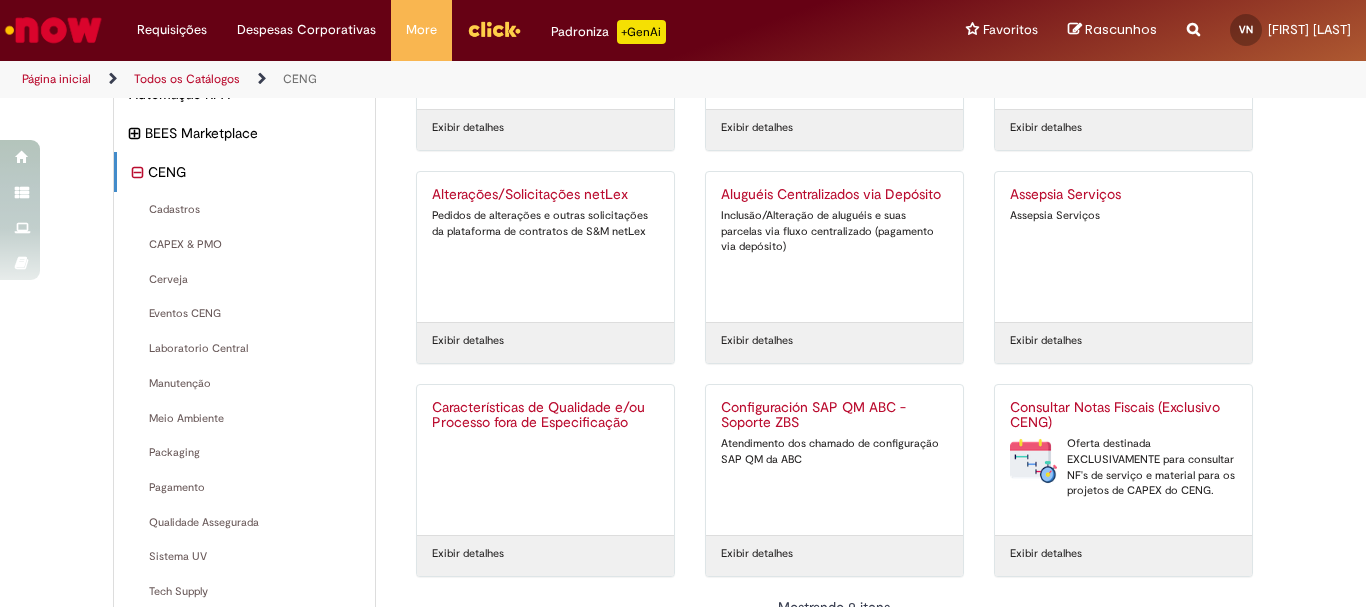 scroll, scrollTop: 400, scrollLeft: 0, axis: vertical 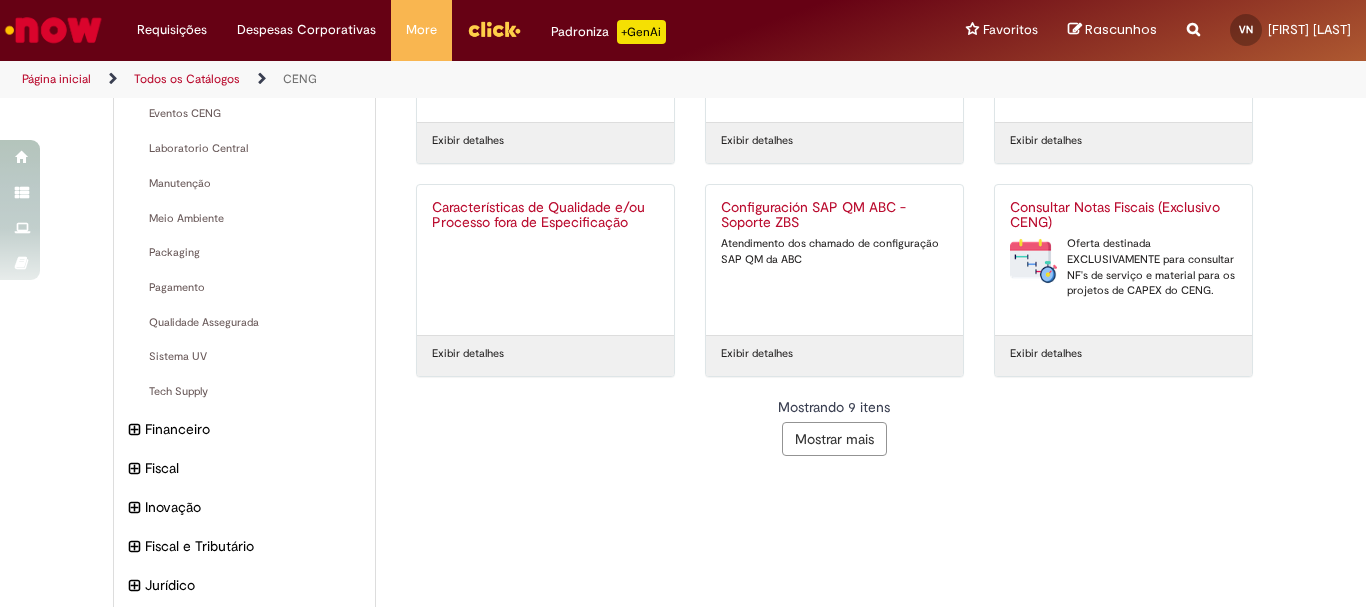 click on "Mostrar mais" at bounding box center (834, 439) 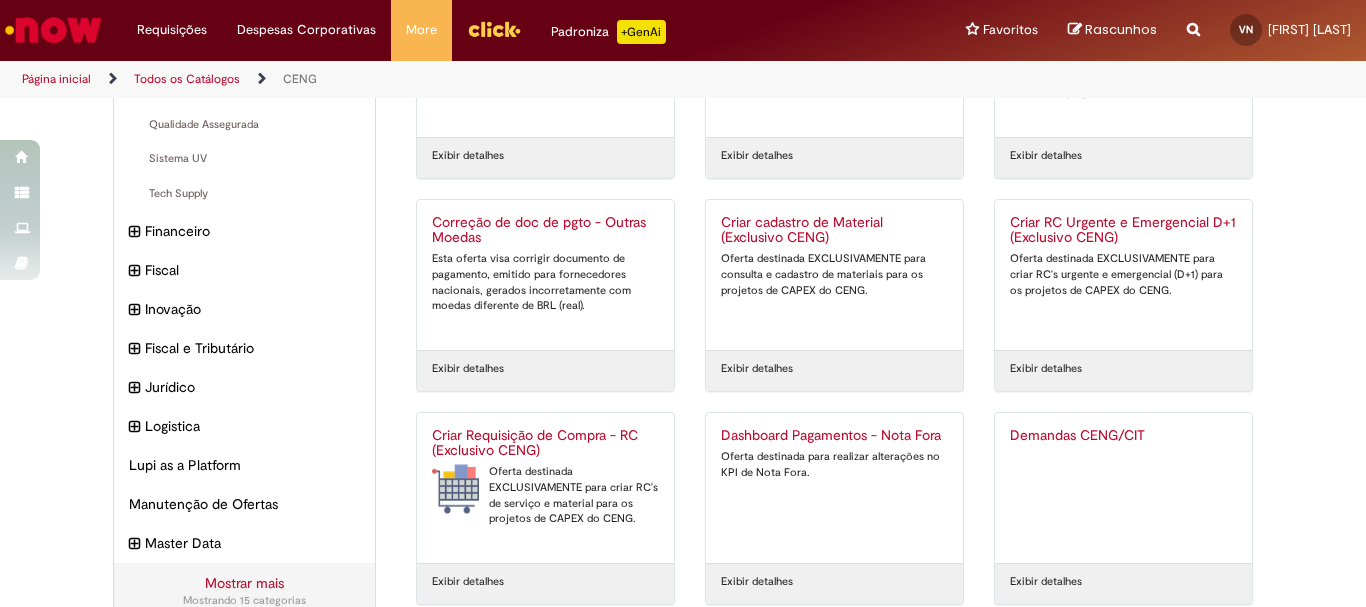 scroll, scrollTop: 898, scrollLeft: 0, axis: vertical 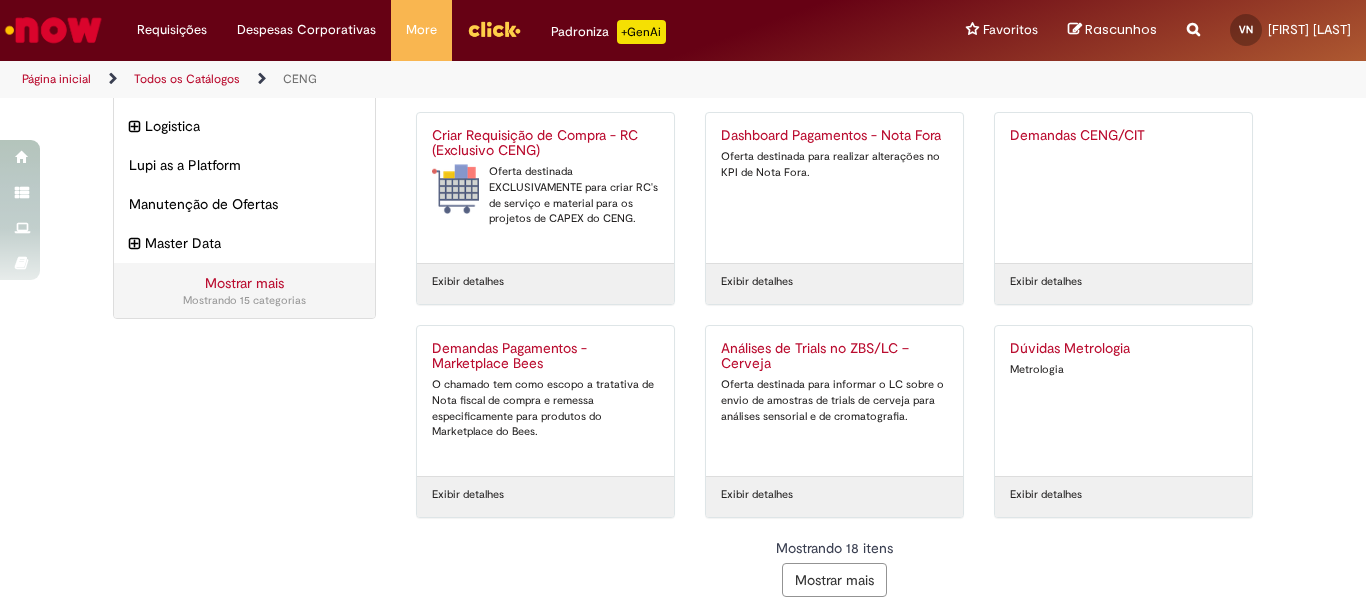 click on "Oferta destinada para informar o LC sobre o envio de amostras de trials de cerveja para análises sensorial e de cromatografia." at bounding box center (834, 400) 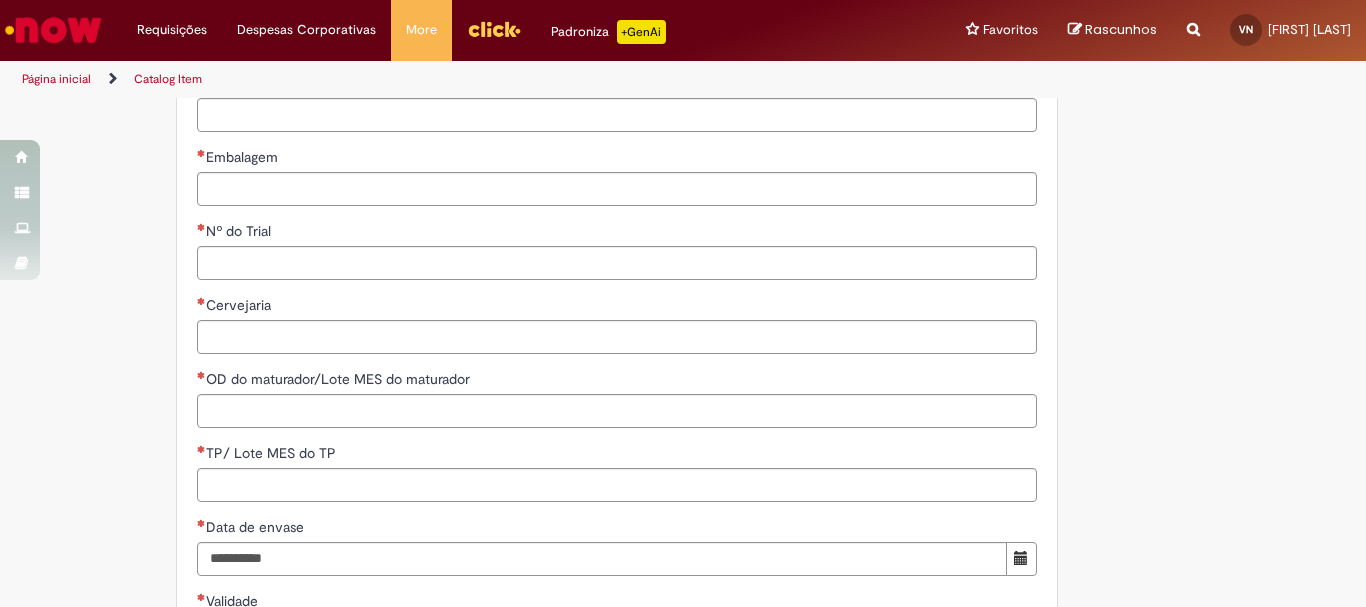 type on "********" 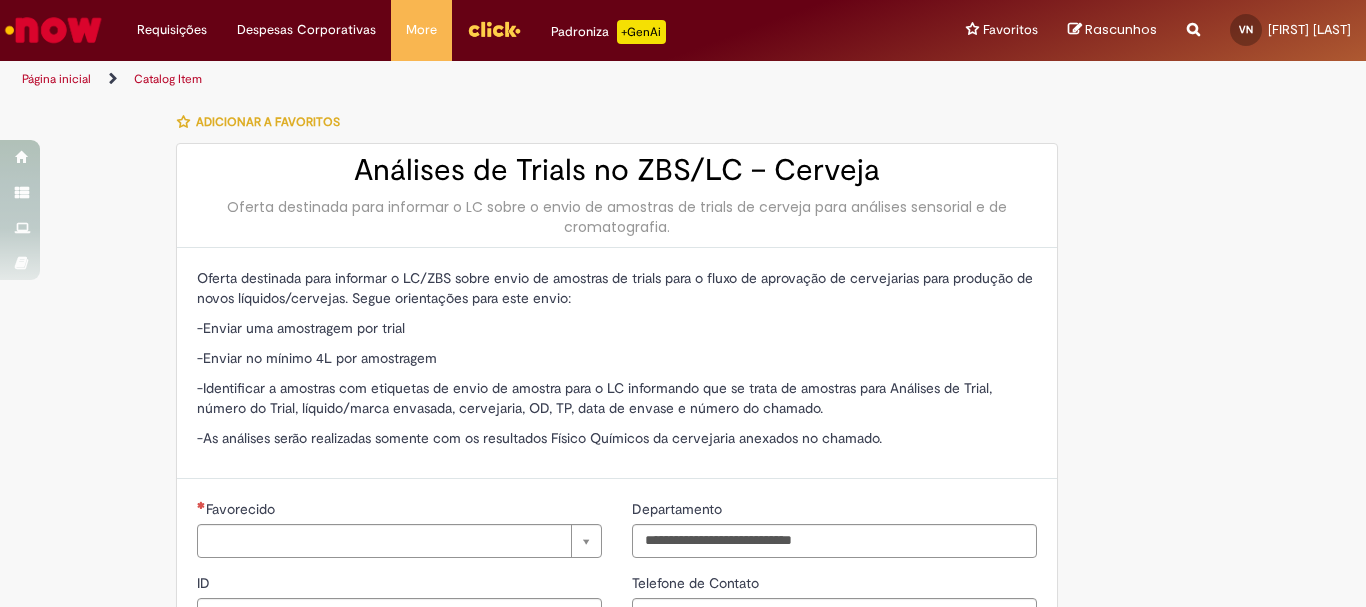 type on "**********" 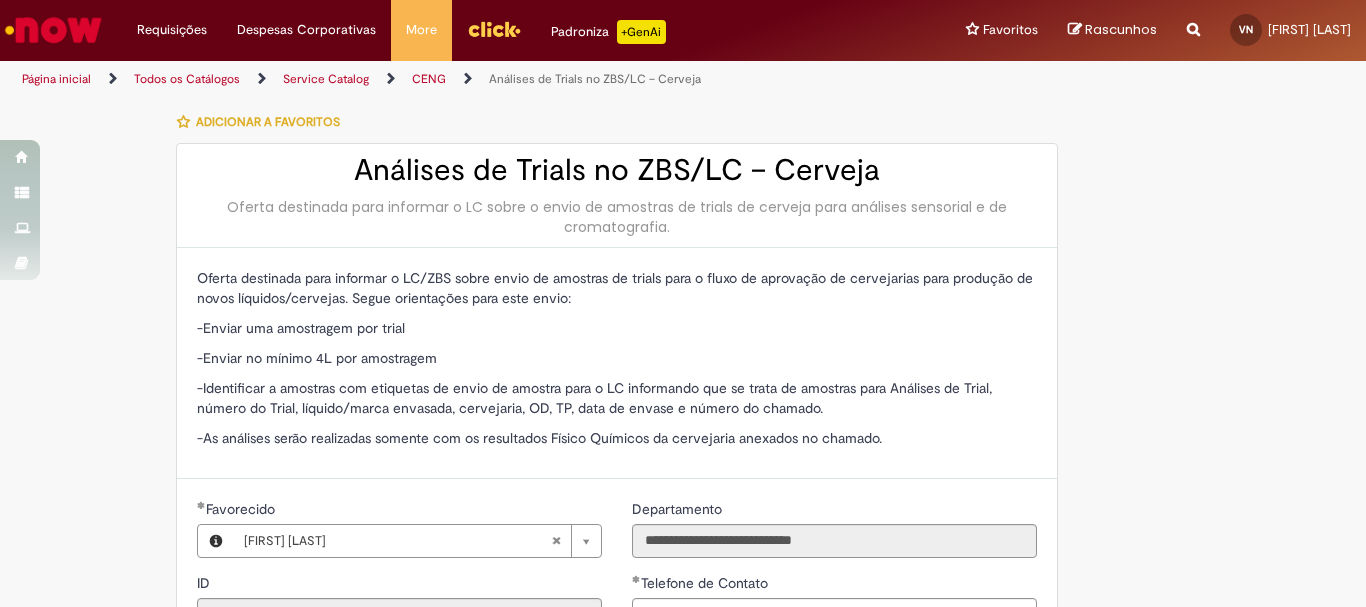 type on "**********" 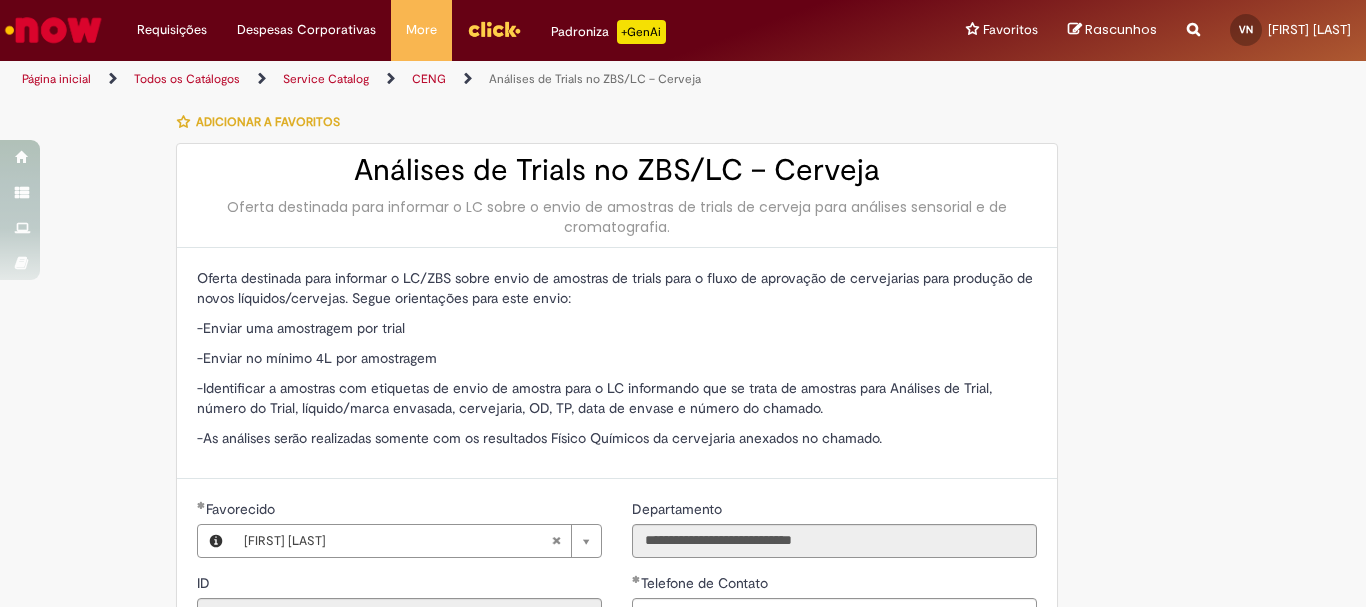 scroll, scrollTop: 100, scrollLeft: 0, axis: vertical 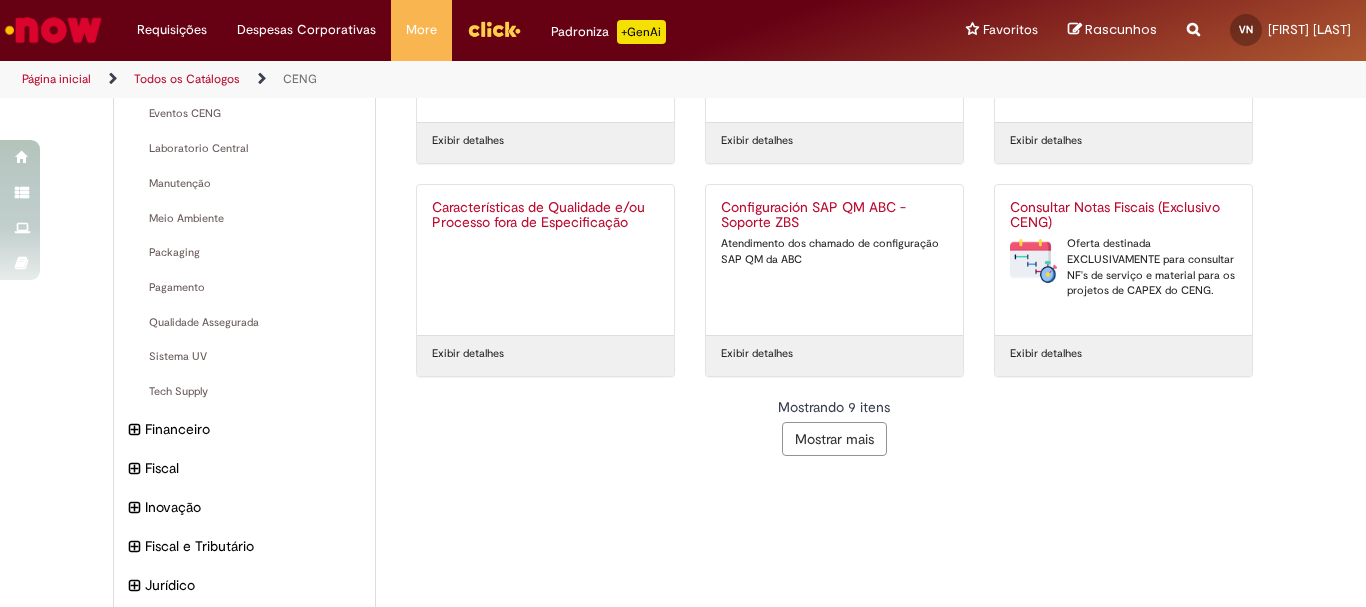 click on "Mostrar mais" at bounding box center (834, 439) 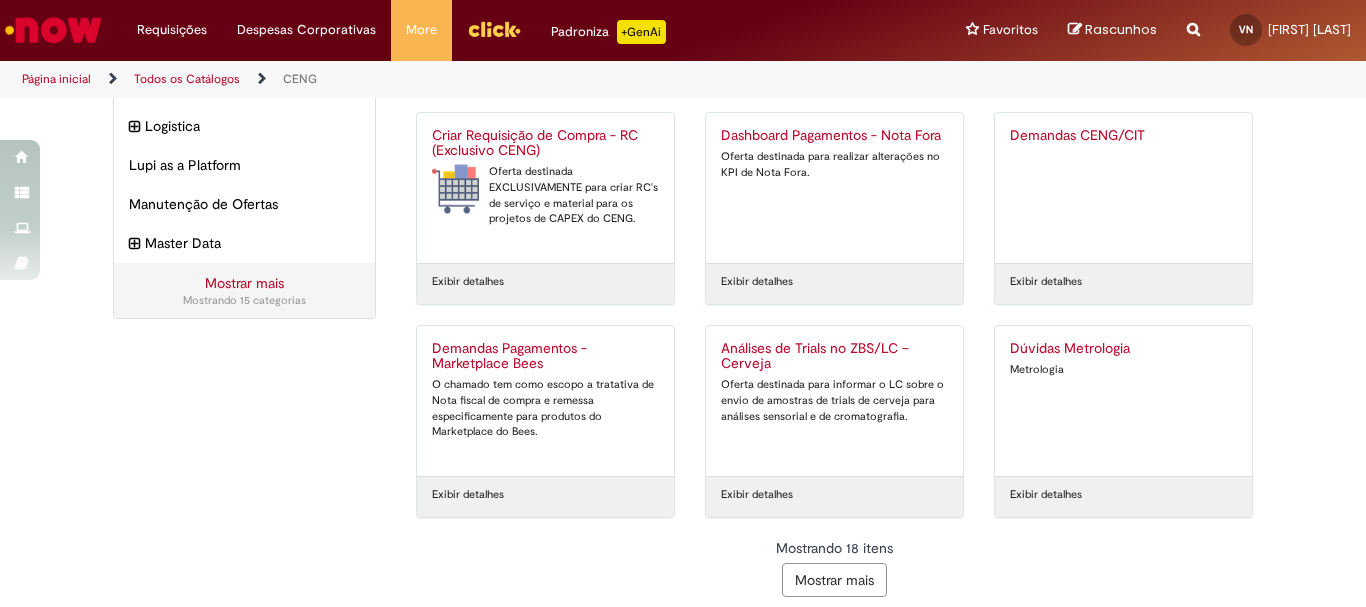scroll, scrollTop: 909, scrollLeft: 0, axis: vertical 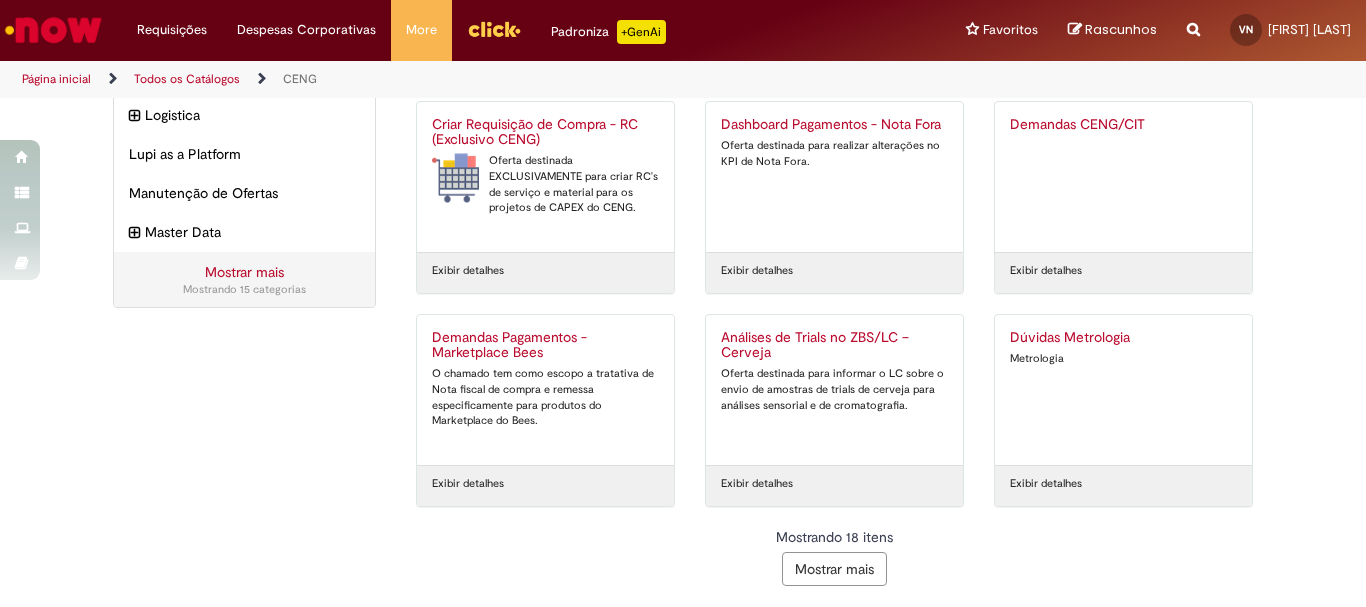 click on "Mostrar mais" at bounding box center [834, 569] 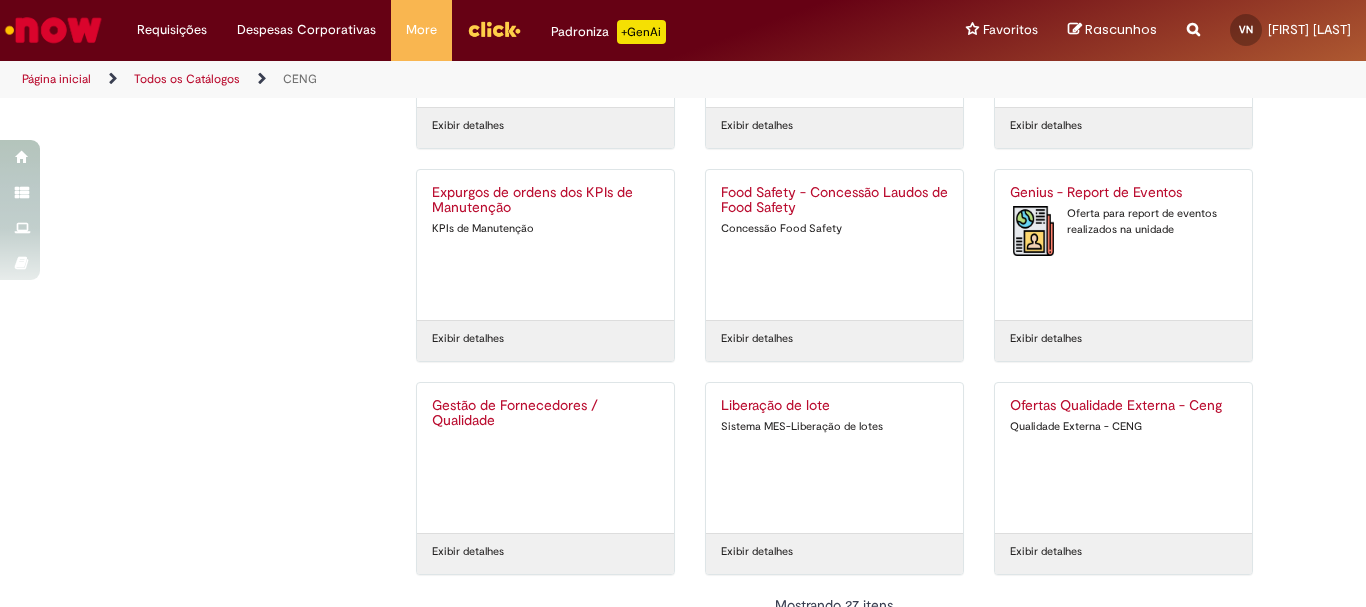 scroll, scrollTop: 1548, scrollLeft: 0, axis: vertical 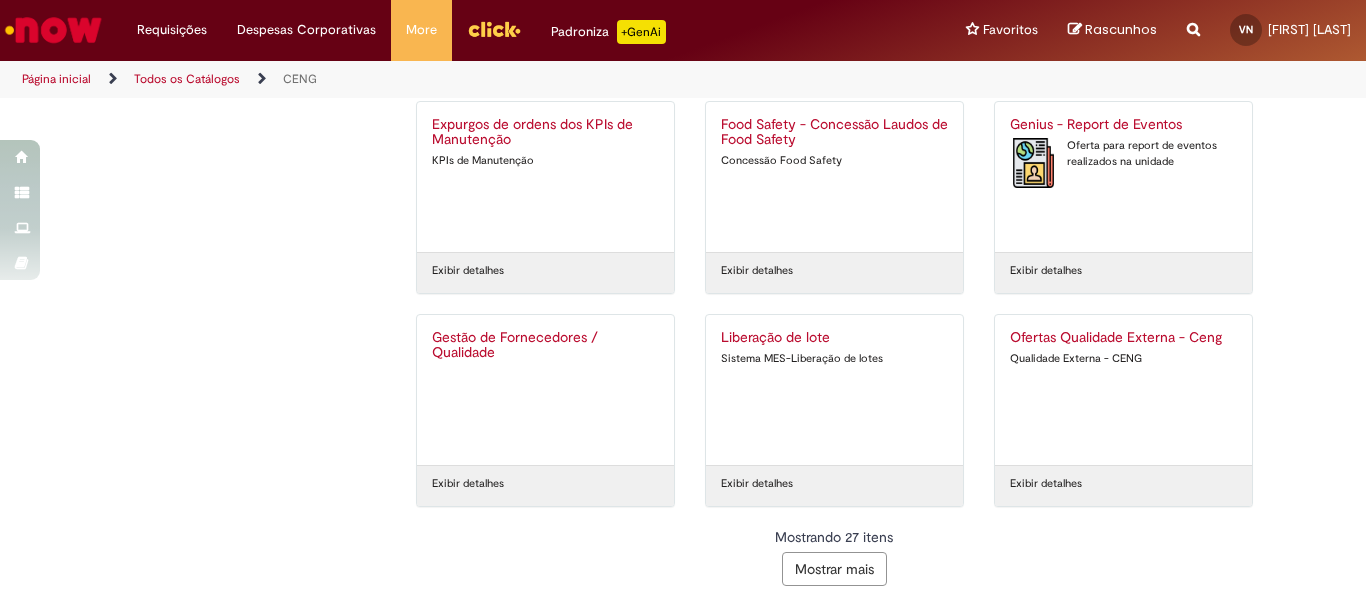 click on "Mostrar mais" at bounding box center [834, 569] 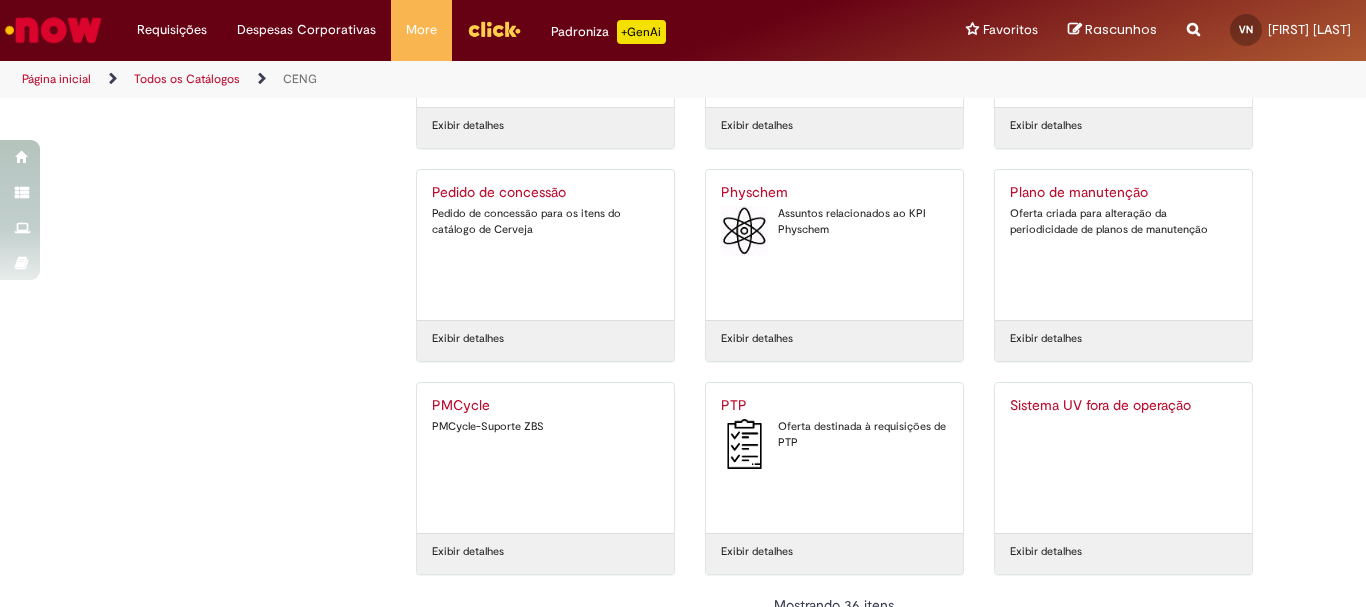 scroll, scrollTop: 2187, scrollLeft: 0, axis: vertical 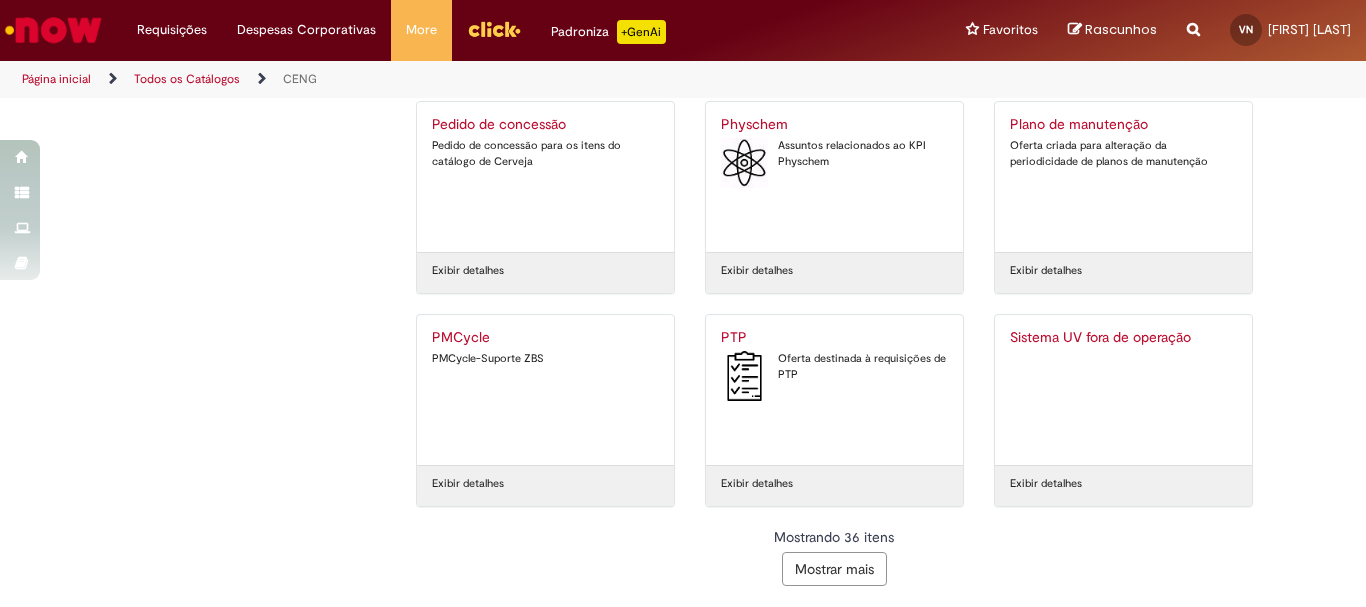 click on "Mostrar mais" at bounding box center [834, 569] 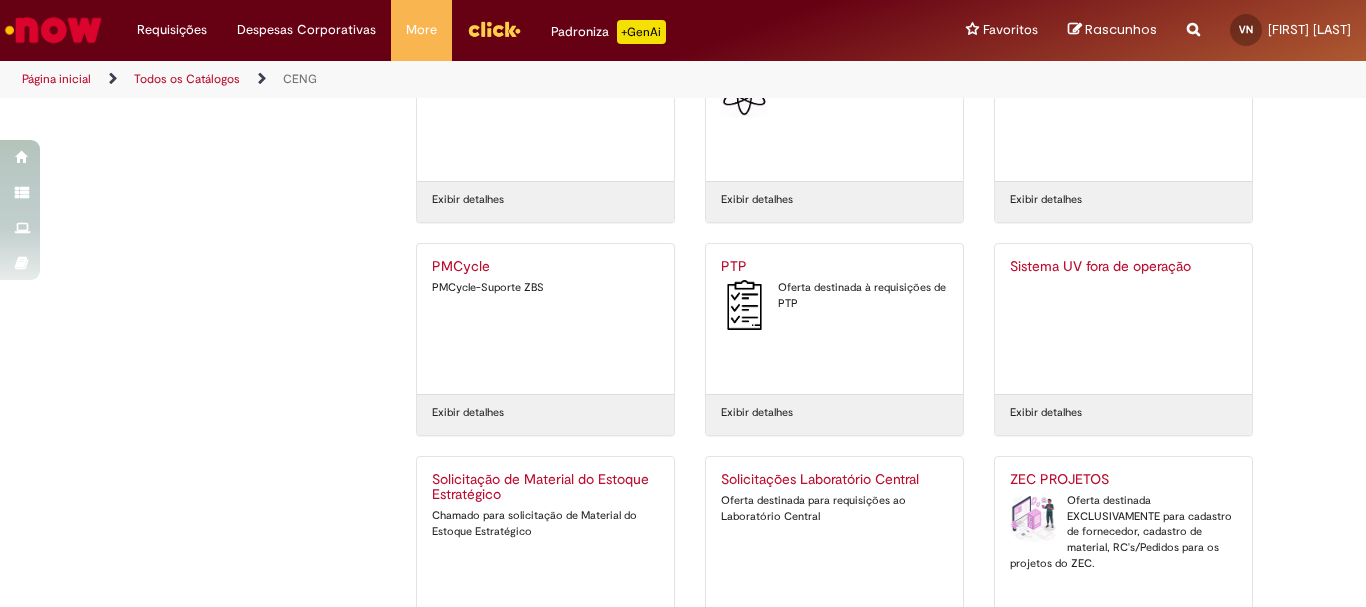 scroll, scrollTop: 2358, scrollLeft: 0, axis: vertical 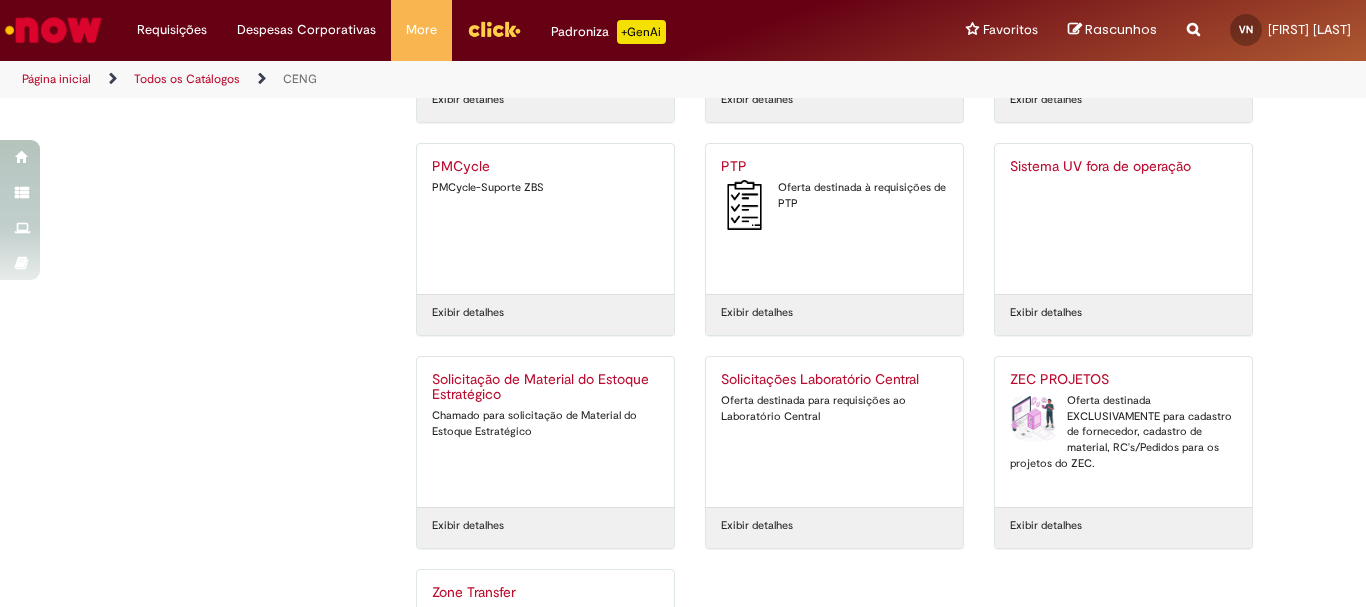 click on "Solicitações Laboratório Central
Oferta destinada para requisições ao Laboratório Central" at bounding box center [834, 432] 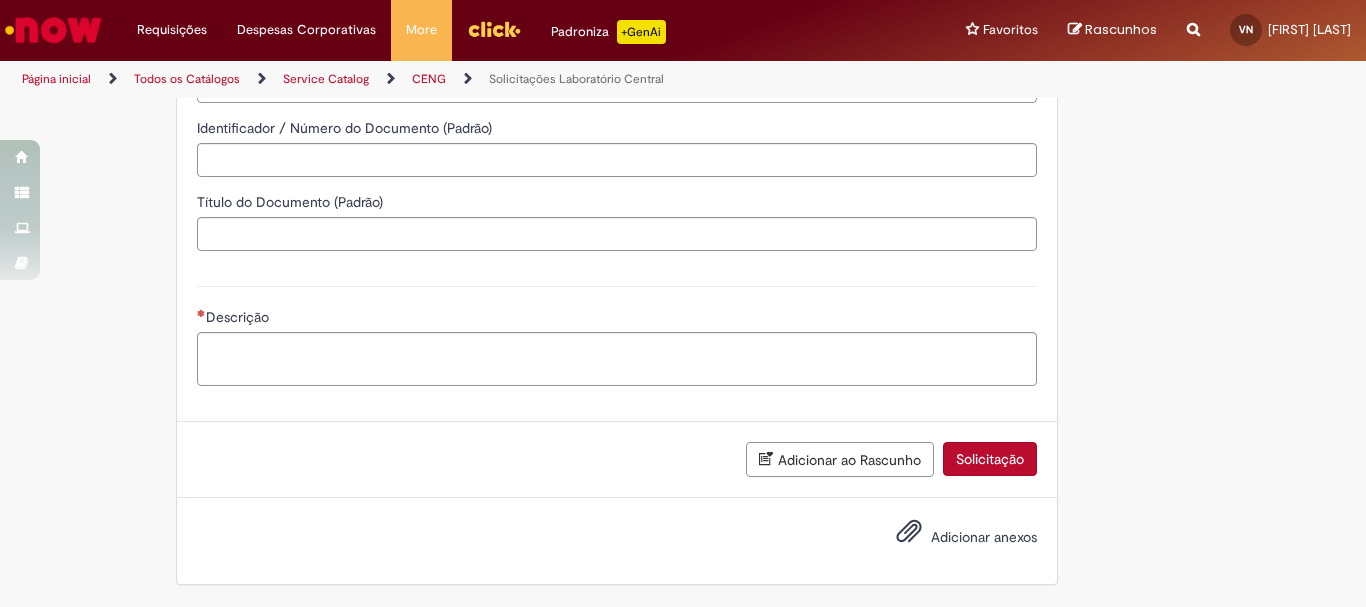 type on "********" 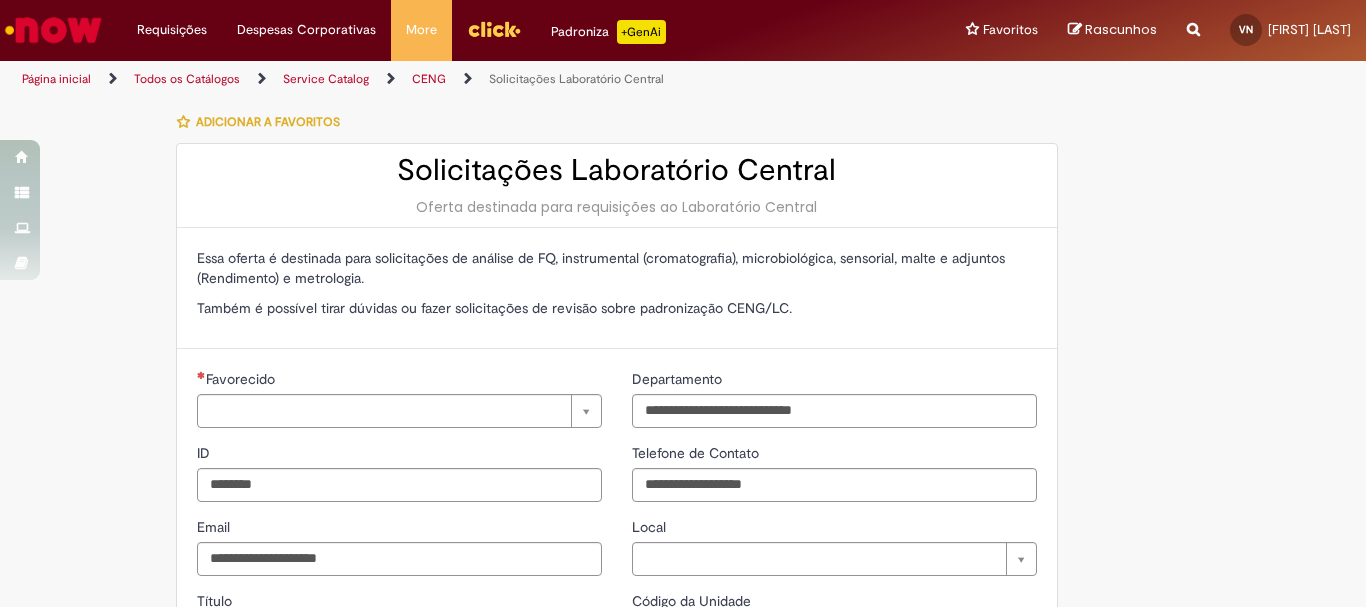 type on "**********" 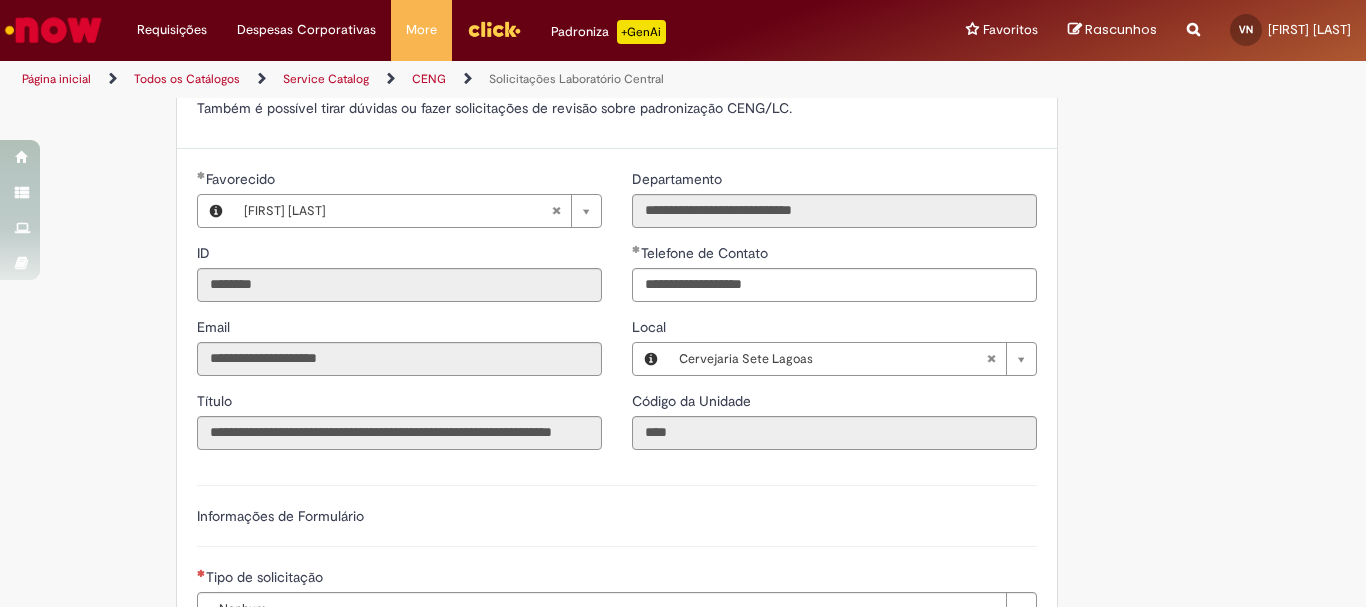 scroll, scrollTop: 300, scrollLeft: 0, axis: vertical 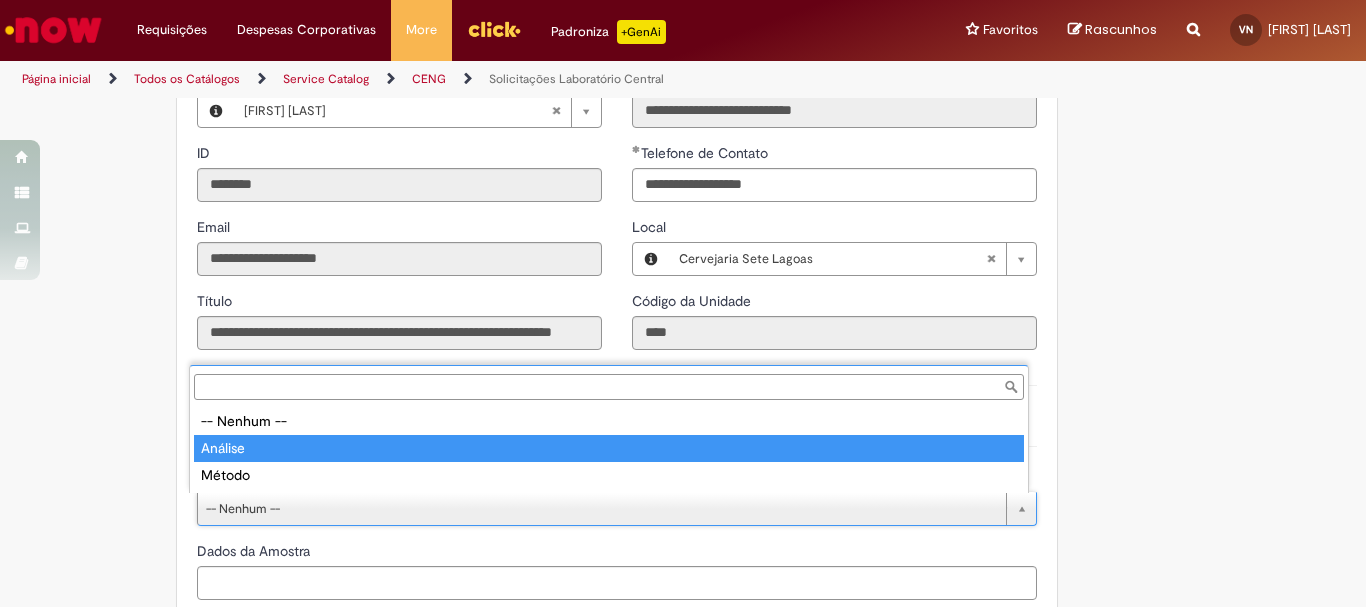 type on "*******" 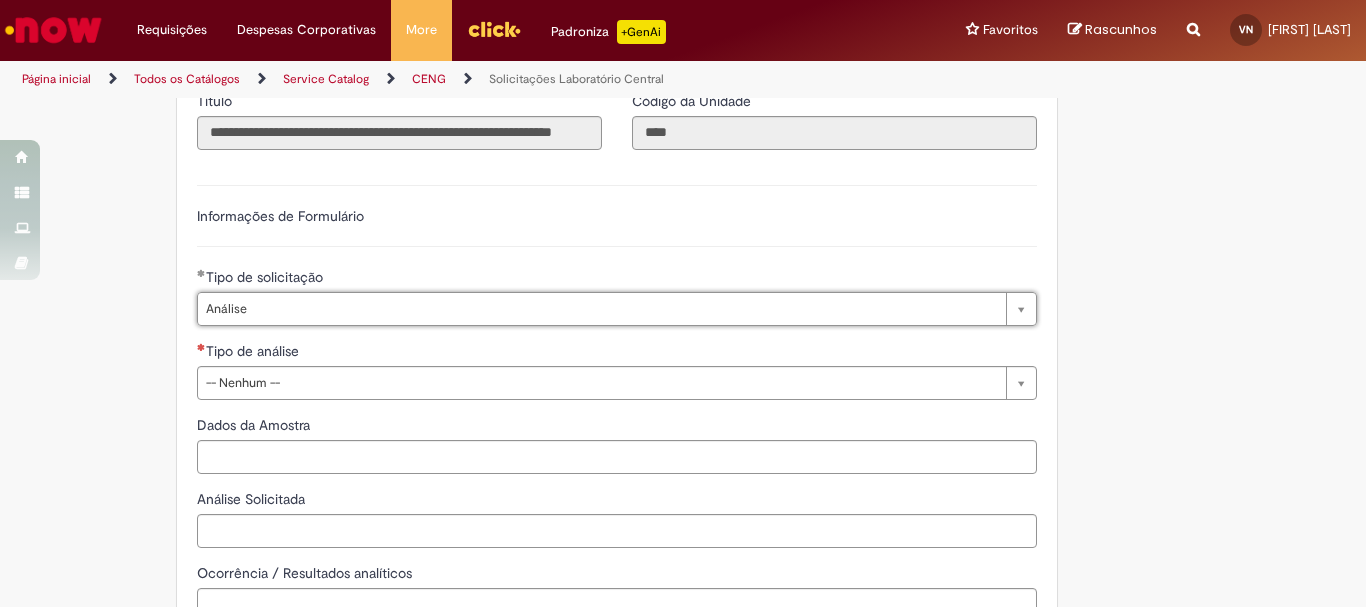 scroll, scrollTop: 600, scrollLeft: 0, axis: vertical 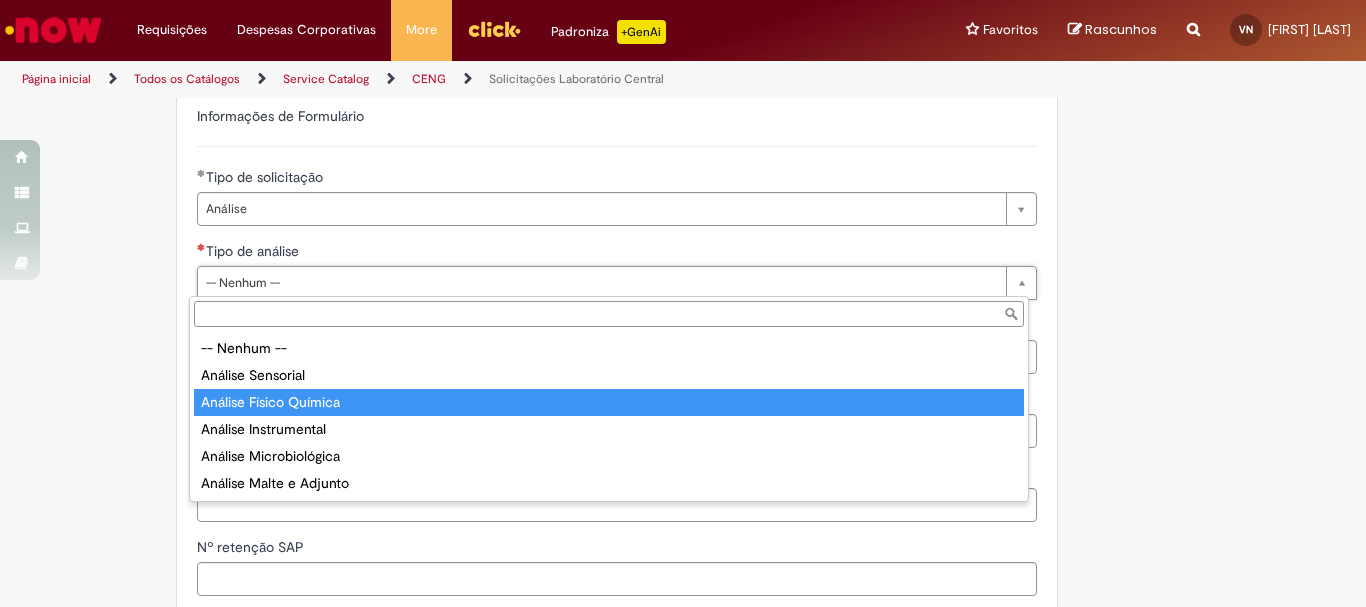 type on "**********" 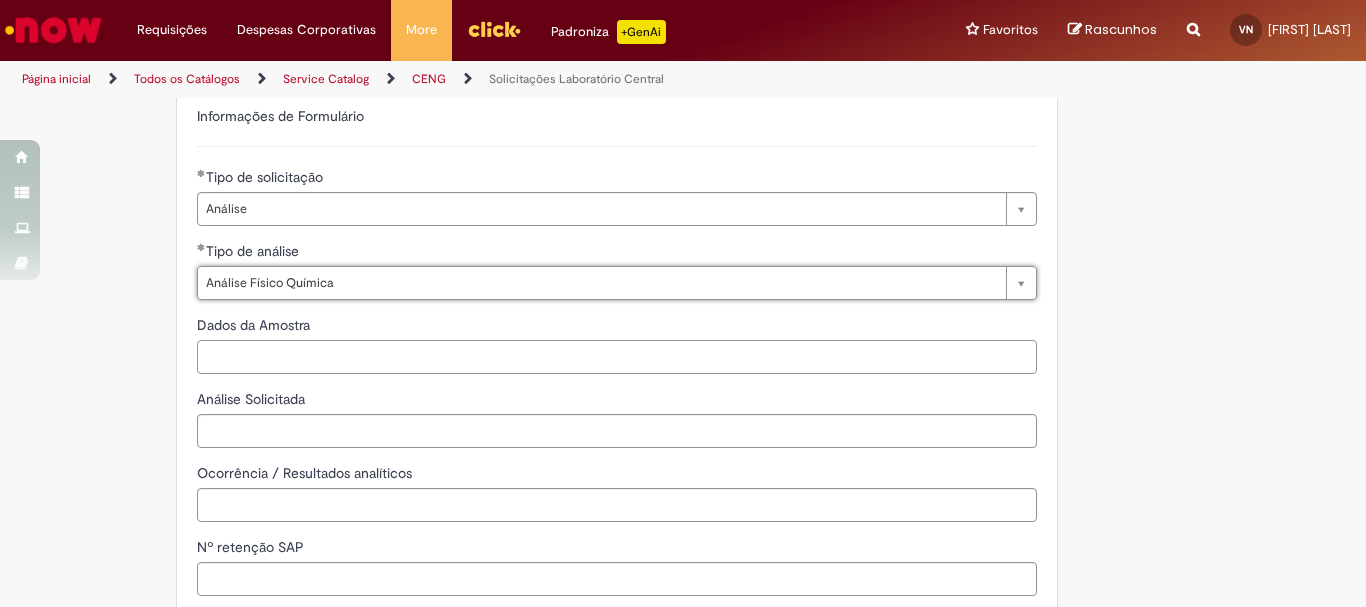 click on "Dados da Amostra" at bounding box center [617, 357] 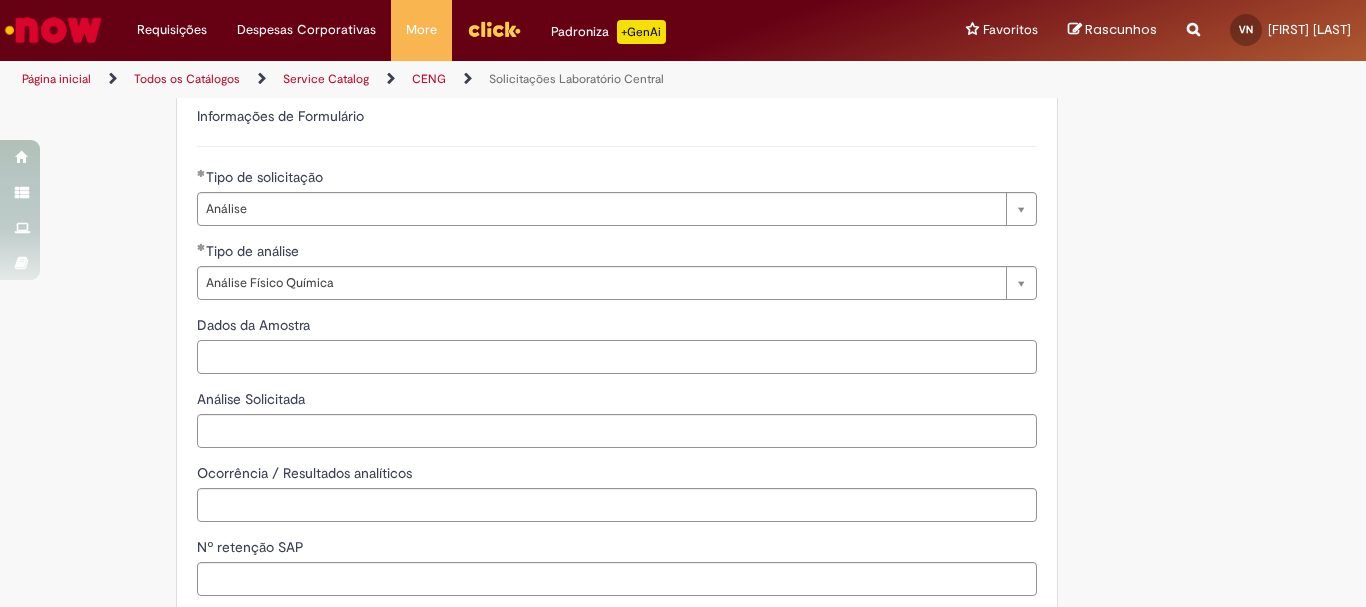 scroll, scrollTop: 700, scrollLeft: 0, axis: vertical 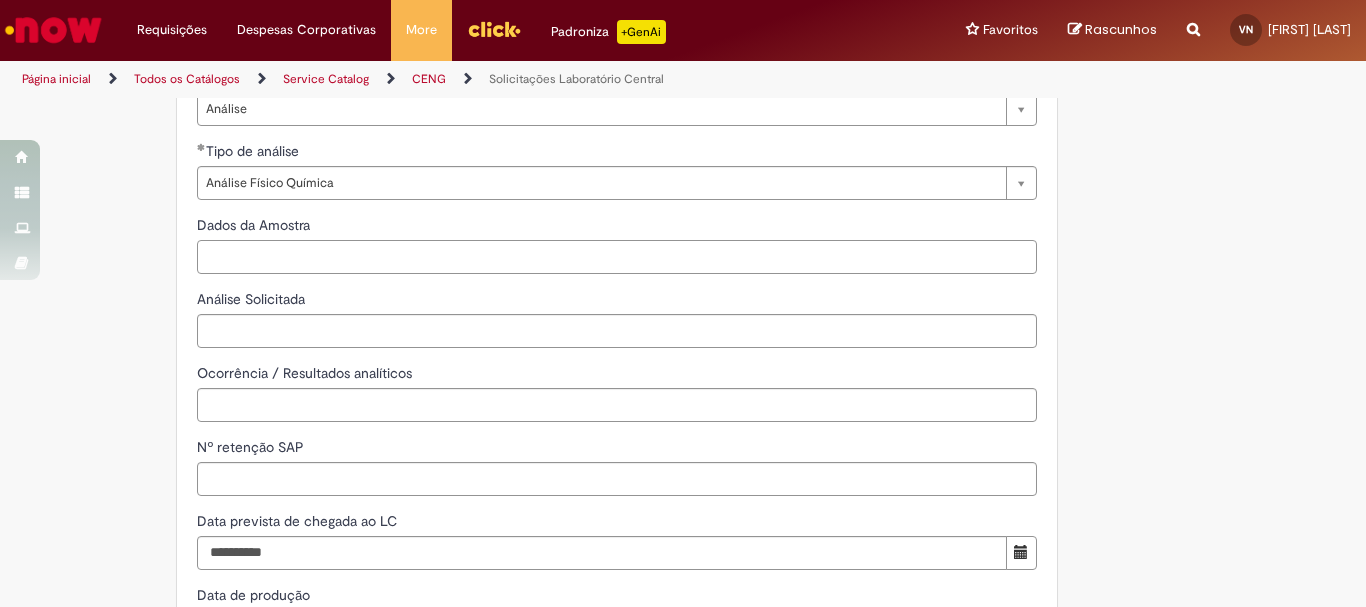 click on "Dados da Amostra" at bounding box center (617, 257) 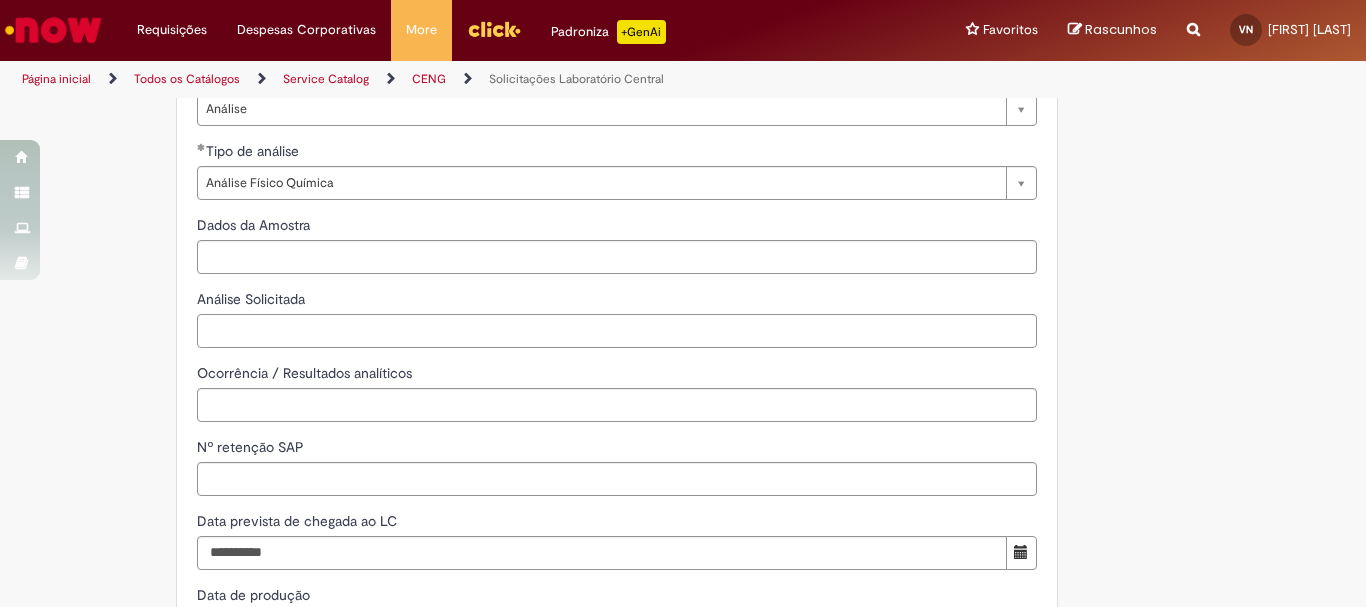 click on "Análise Solicitada" at bounding box center (617, 331) 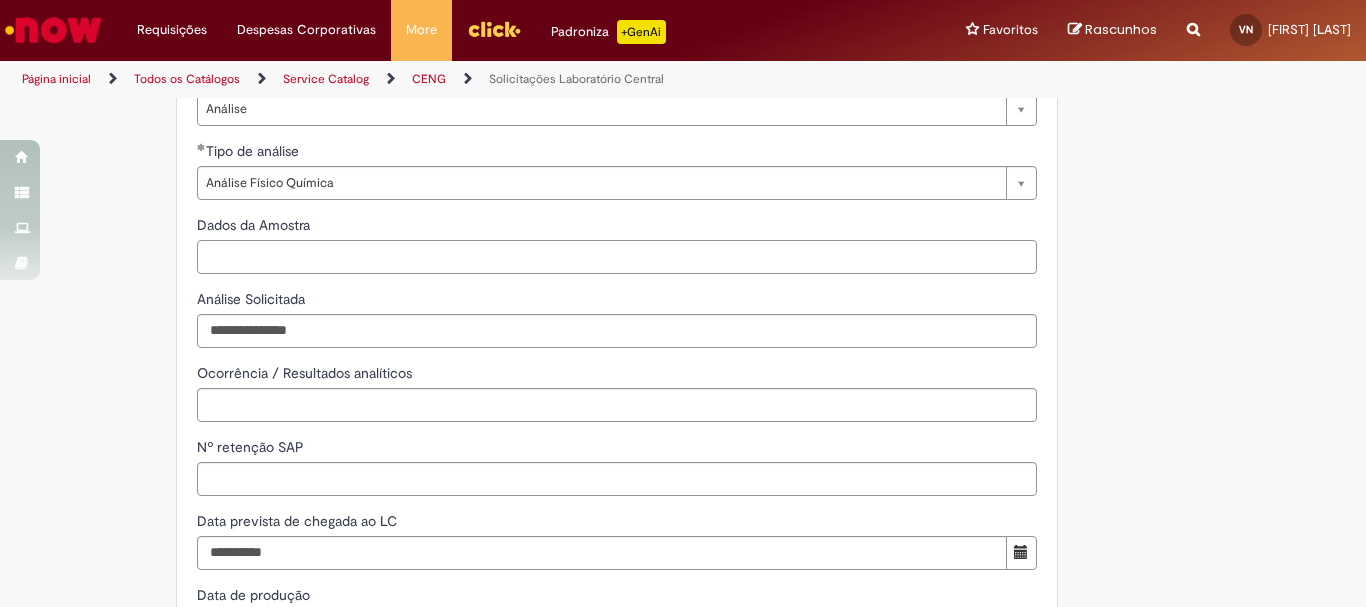 click on "Dados da Amostra" at bounding box center (617, 257) 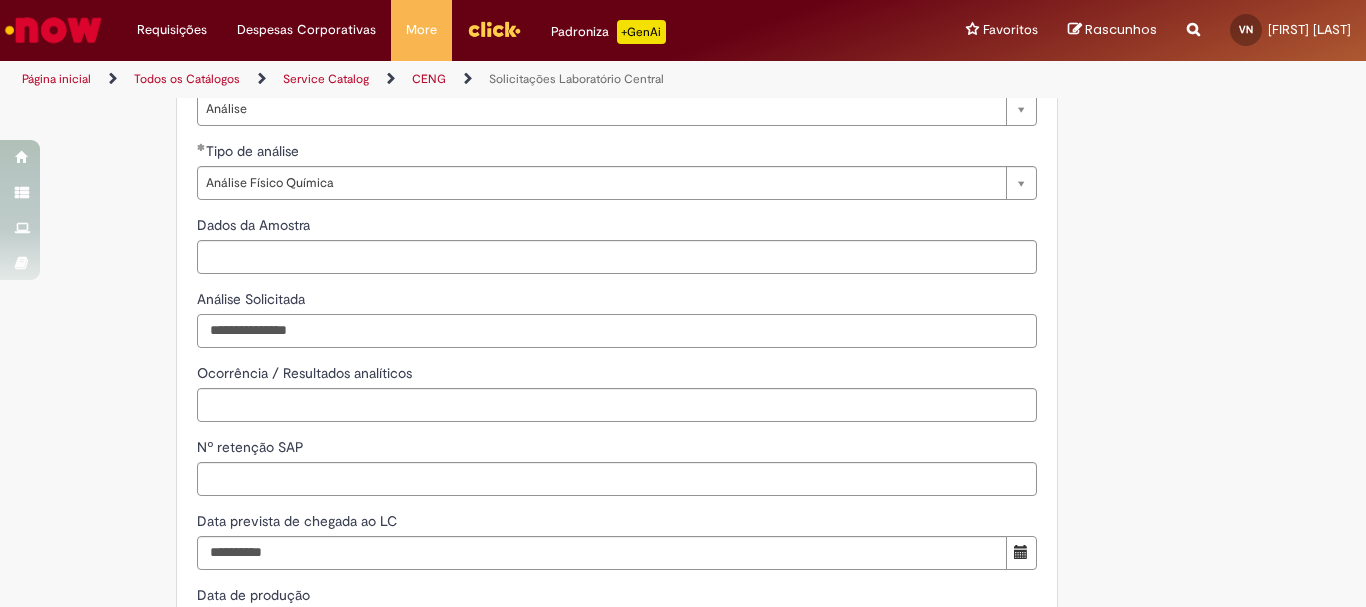 click on "**********" at bounding box center [617, 331] 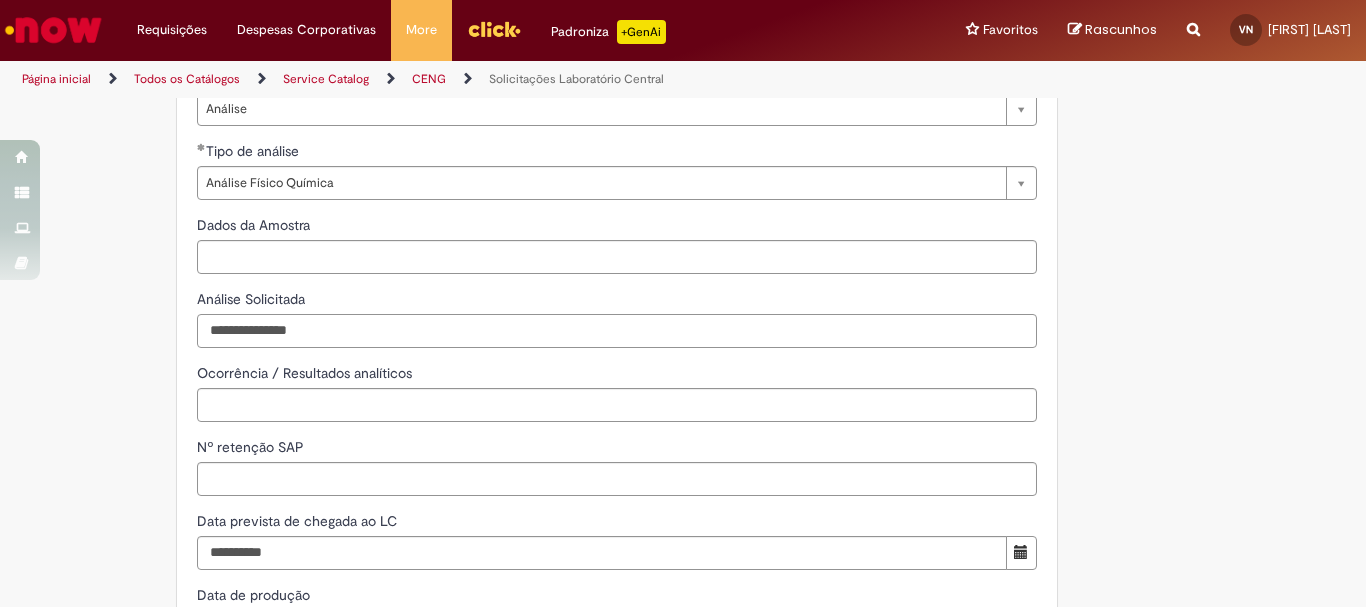 click on "**********" at bounding box center (617, 331) 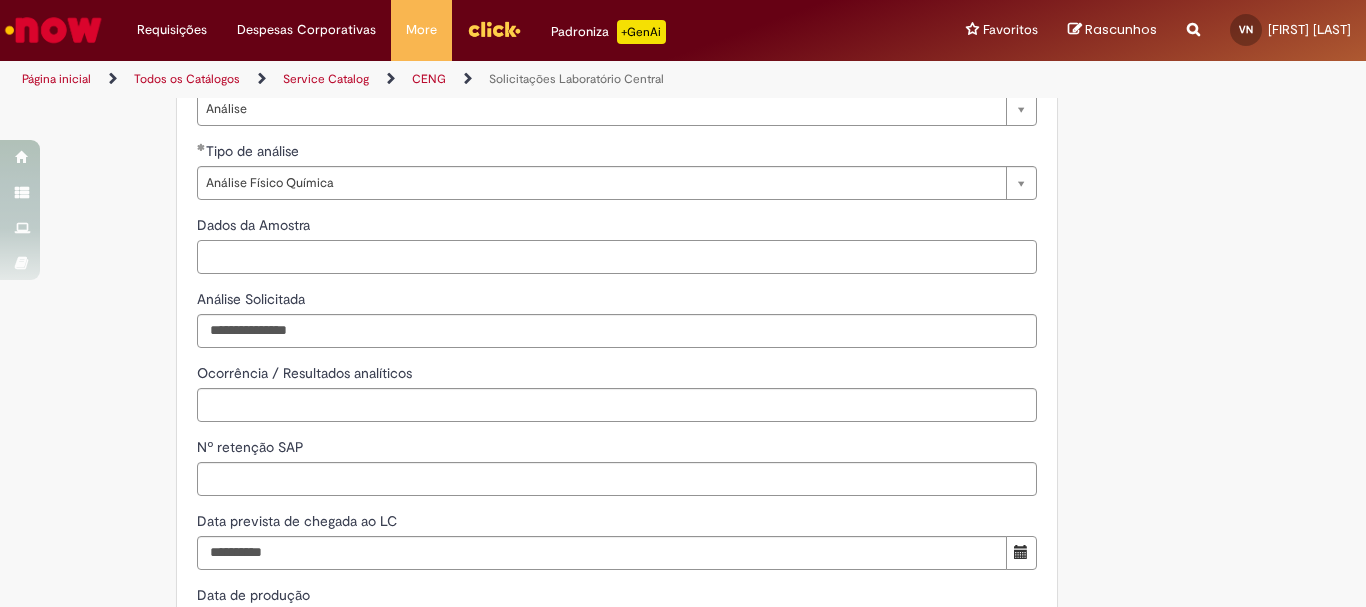 click on "Dados da Amostra" at bounding box center (617, 257) 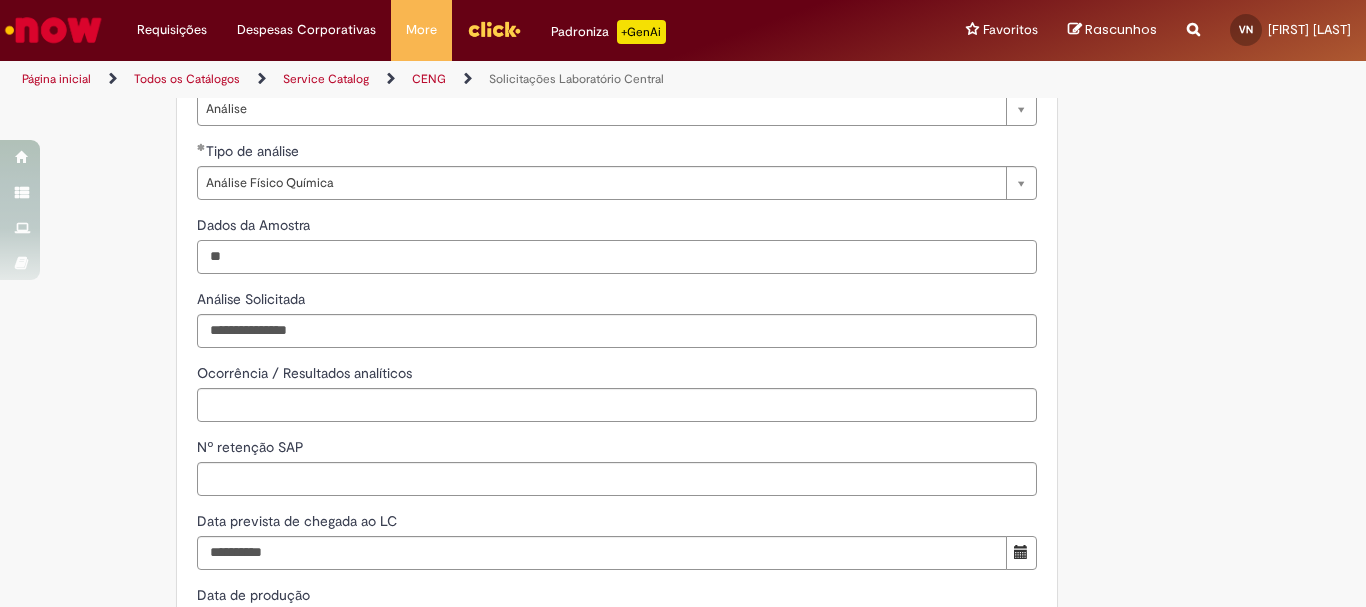 type on "*" 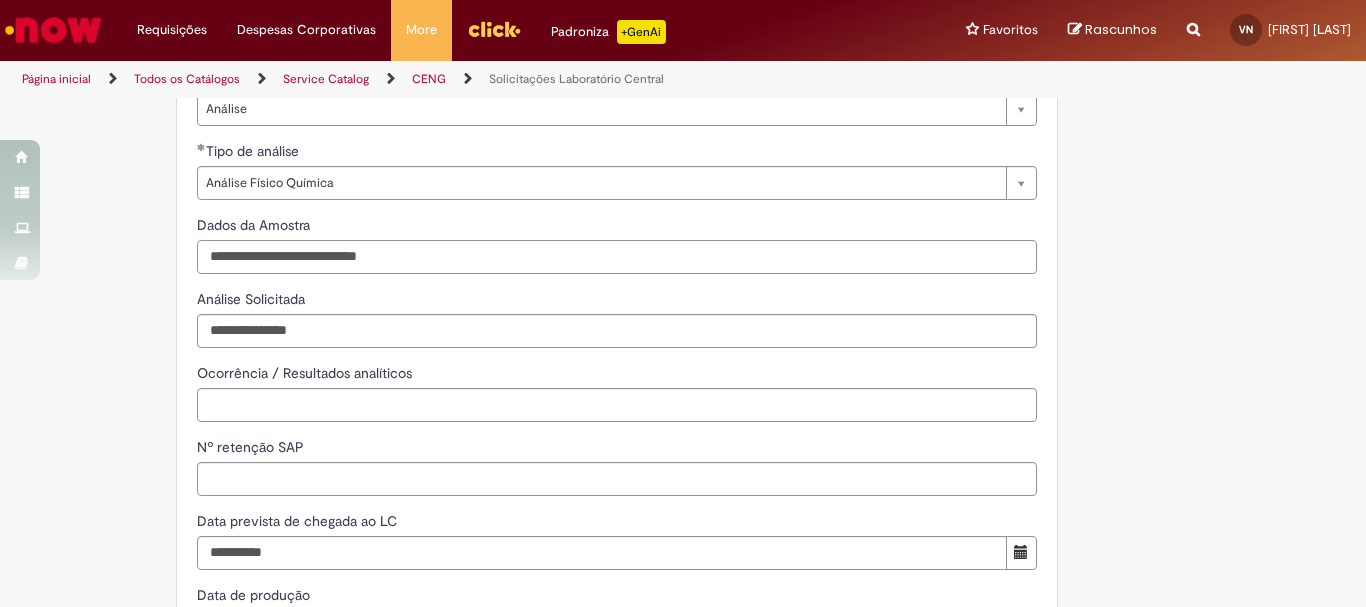 type on "**********" 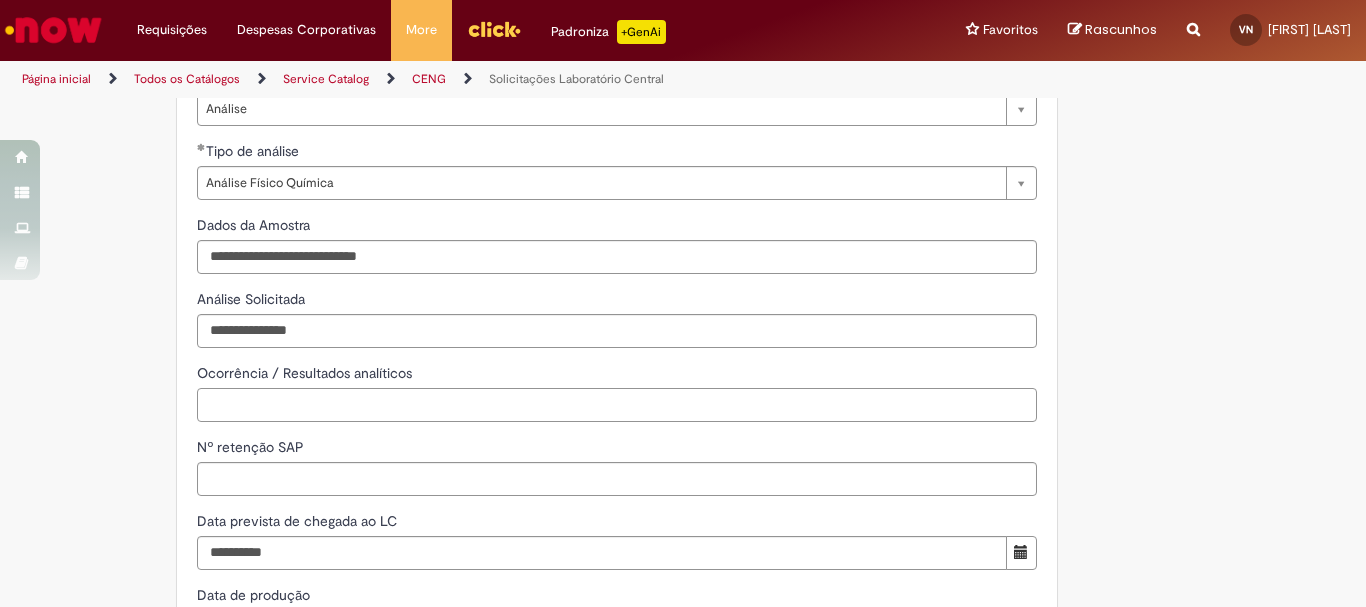 click on "Ocorrência / Resultados analíticos" at bounding box center (617, 405) 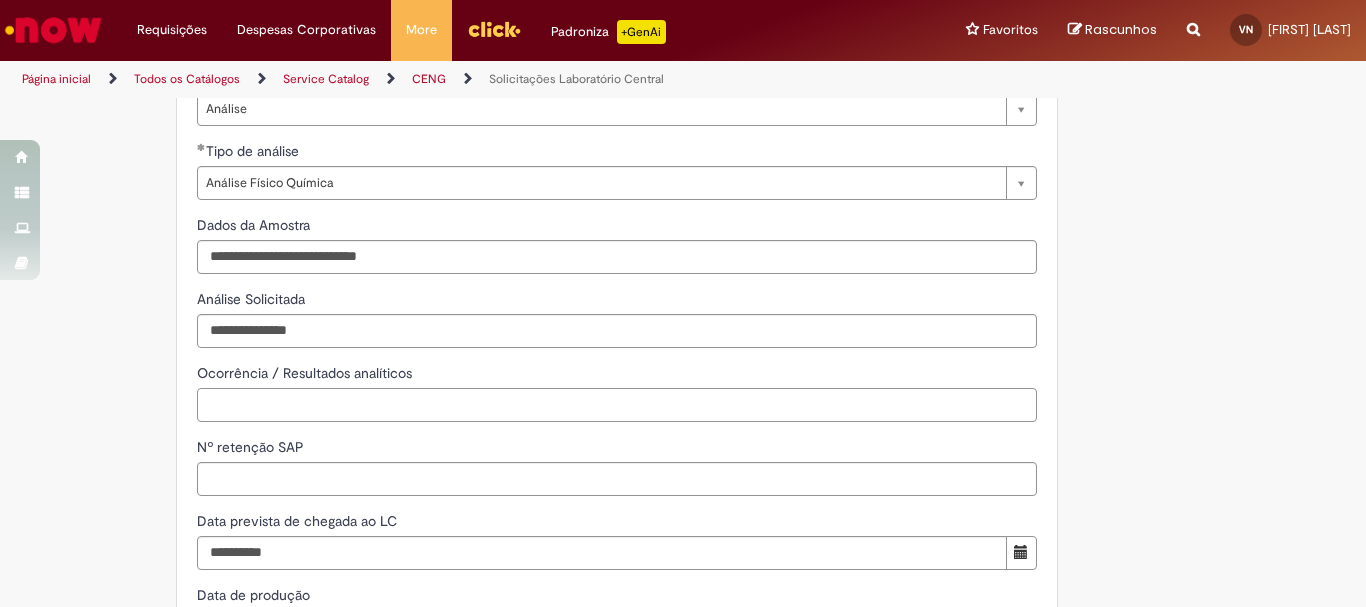 scroll, scrollTop: 800, scrollLeft: 0, axis: vertical 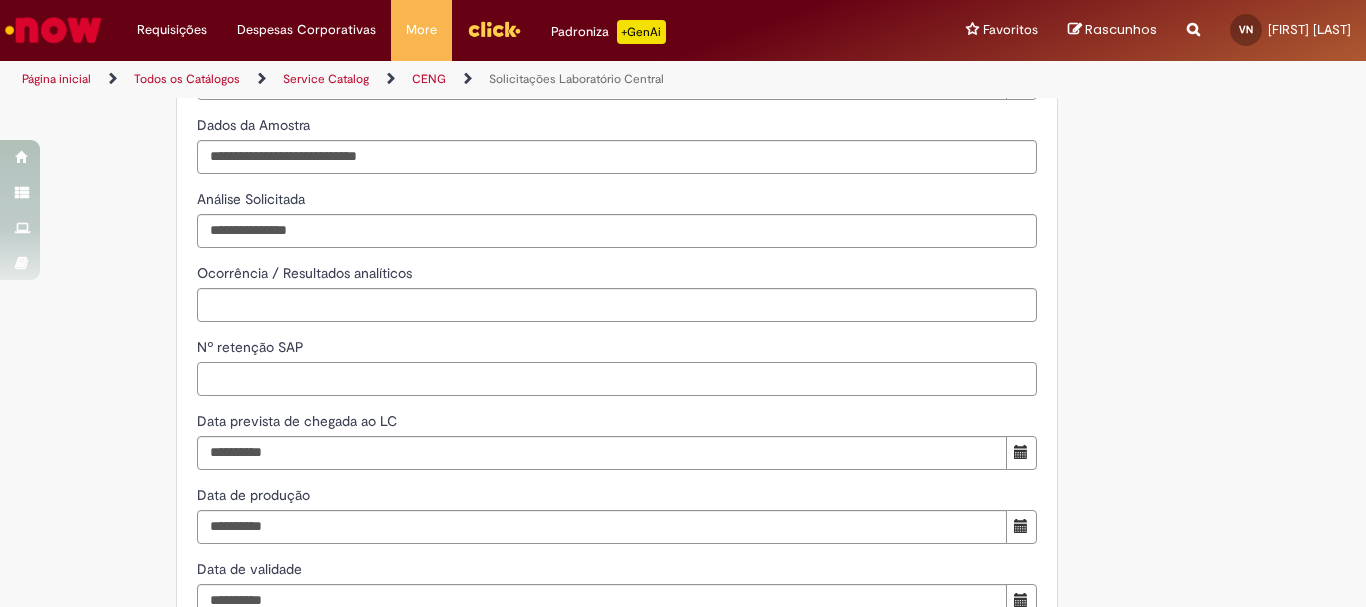 click on "Nº retenção SAP" at bounding box center [617, 379] 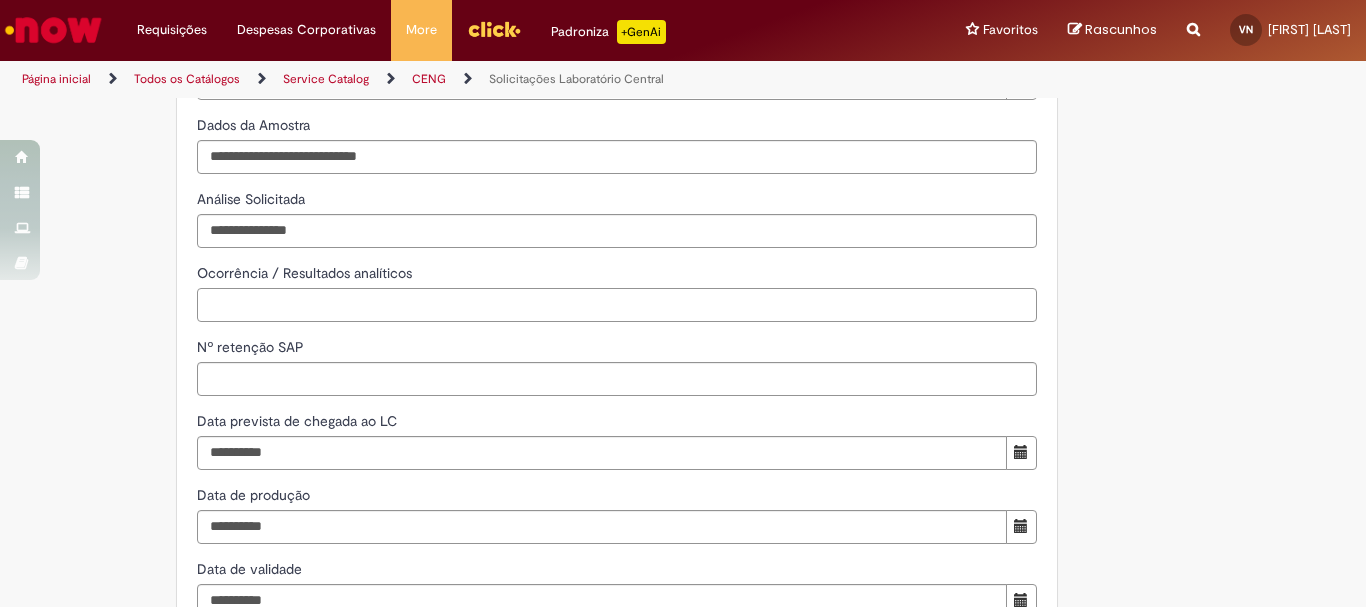 click on "Ocorrência / Resultados analíticos" at bounding box center (617, 305) 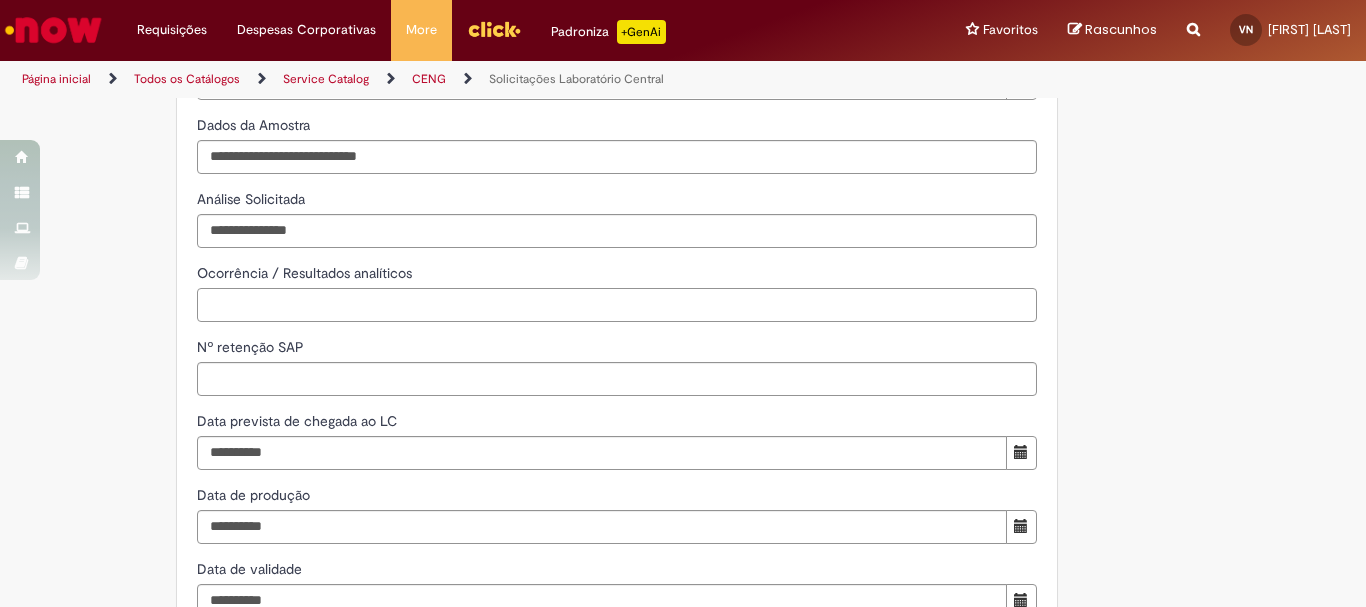 scroll, scrollTop: 900, scrollLeft: 0, axis: vertical 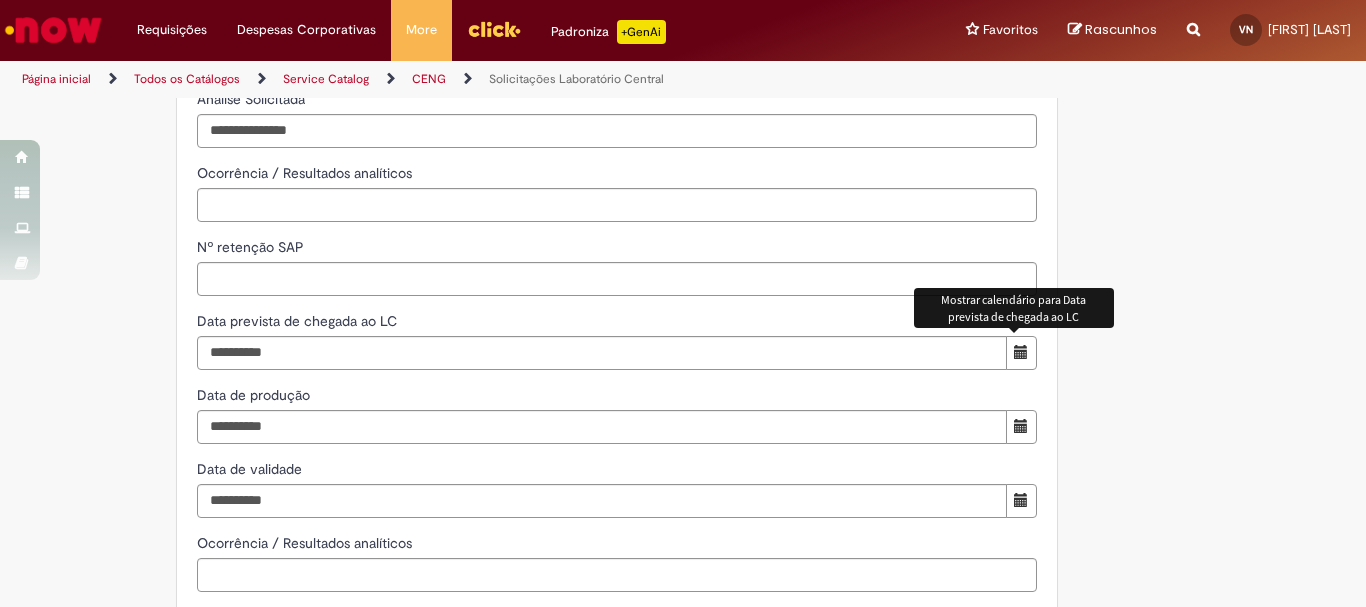 click at bounding box center (1021, 353) 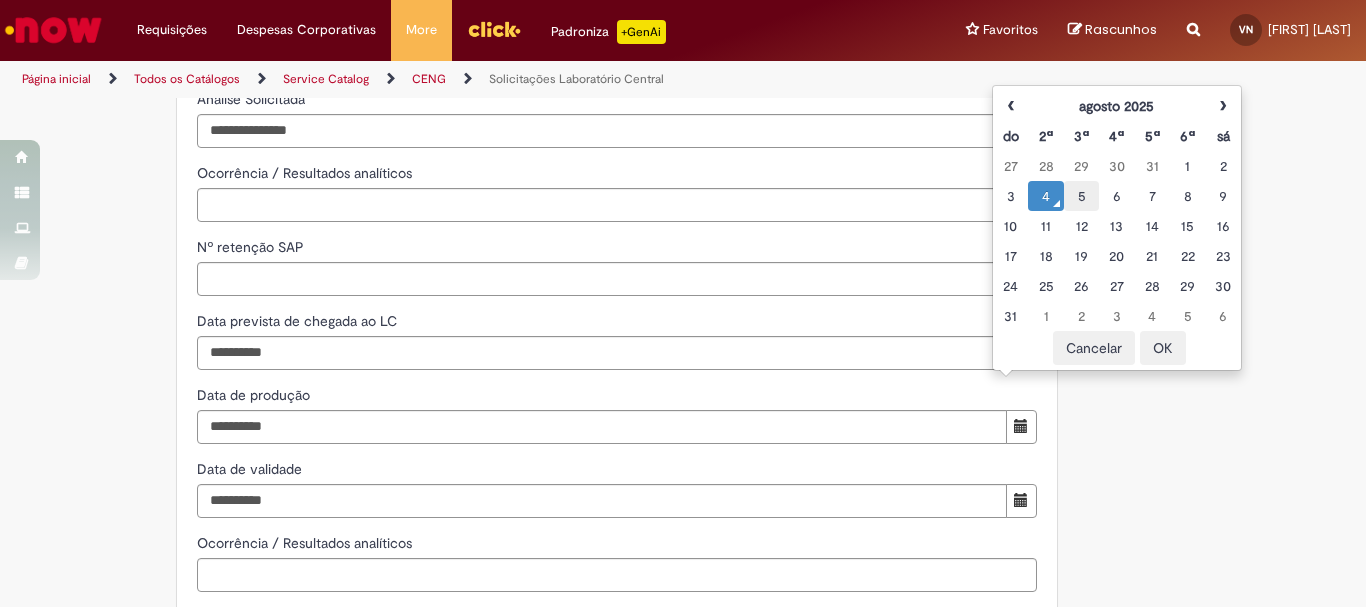 click on "5" at bounding box center [1081, 196] 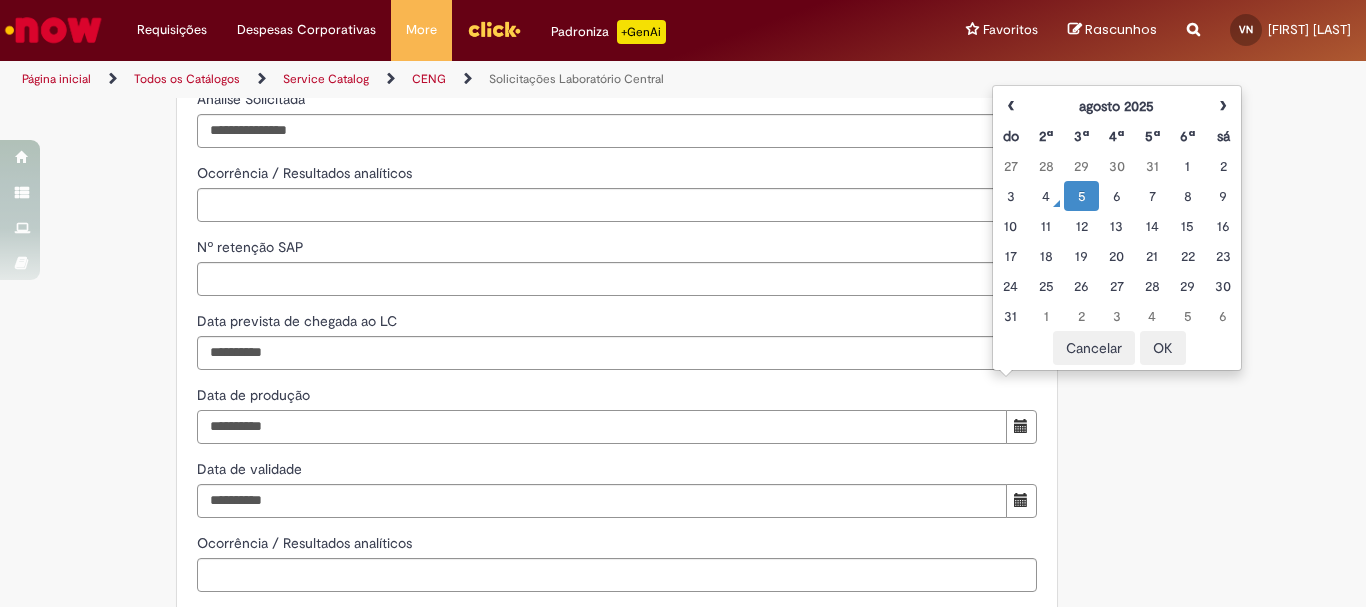 click on "Data de produção" at bounding box center [602, 427] 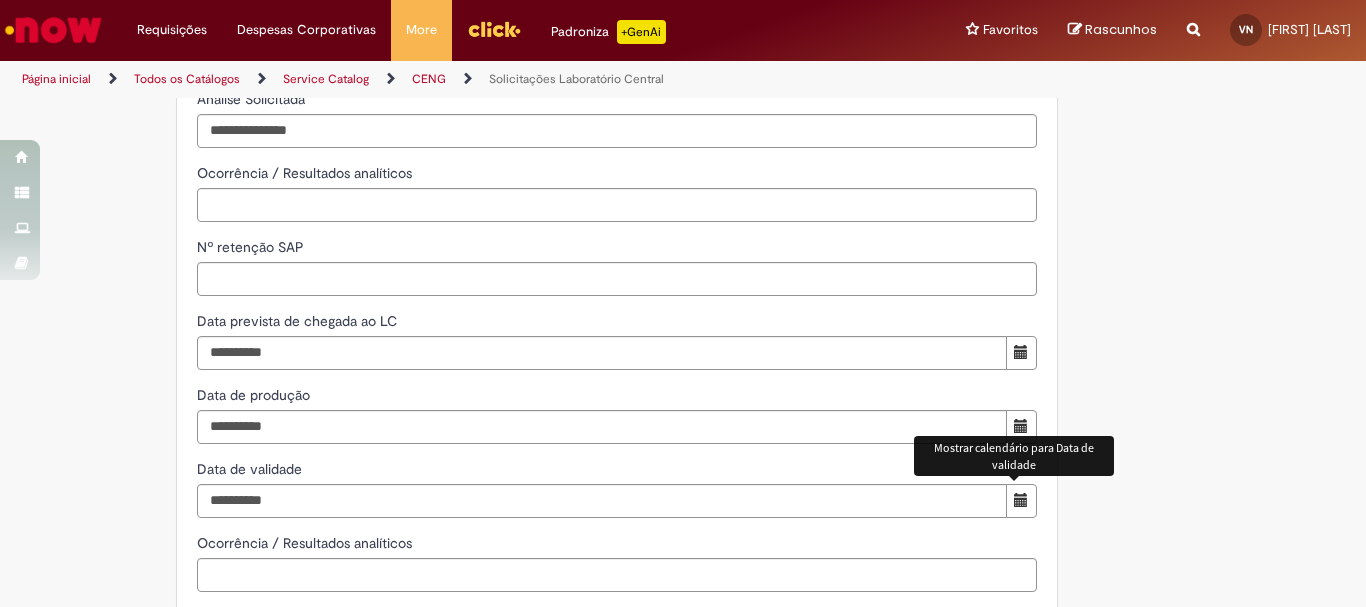 click at bounding box center (1021, 500) 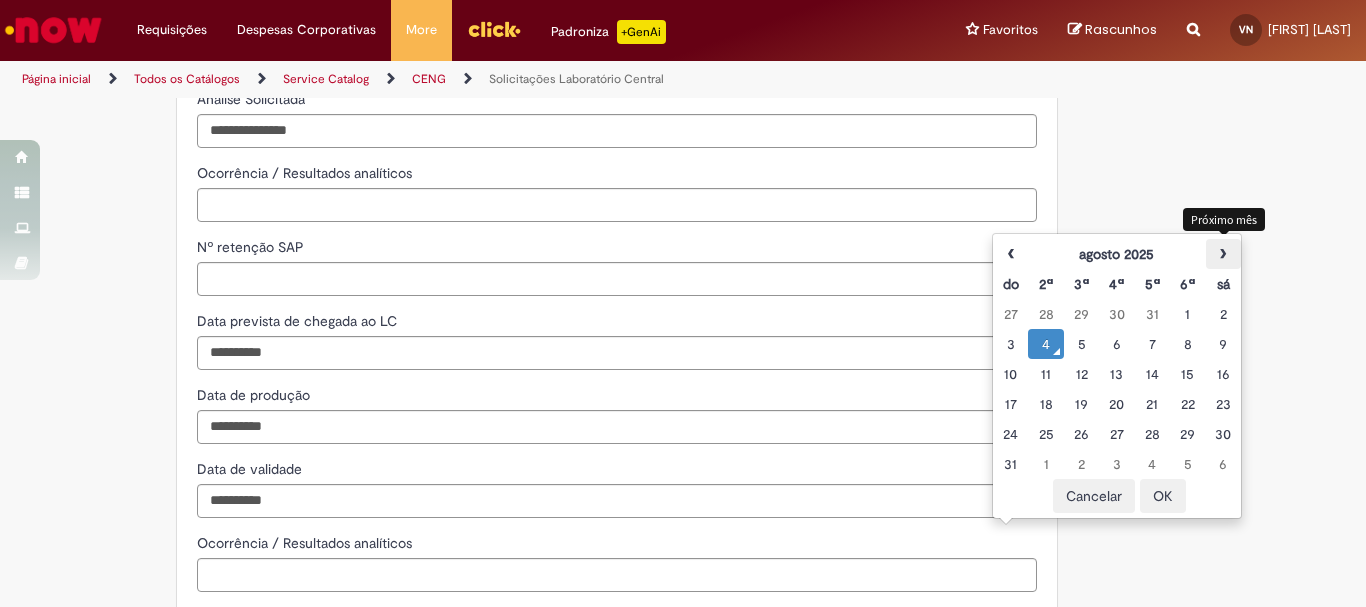 click on "›" at bounding box center (1223, 254) 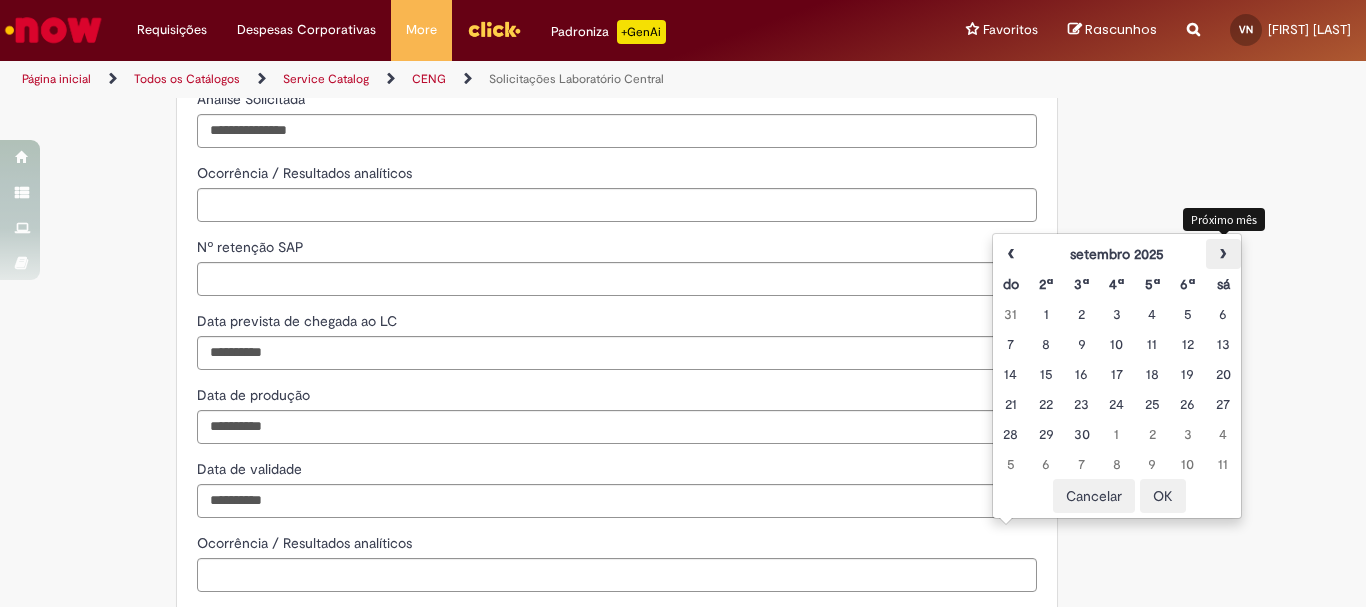 click on "›" at bounding box center (1223, 254) 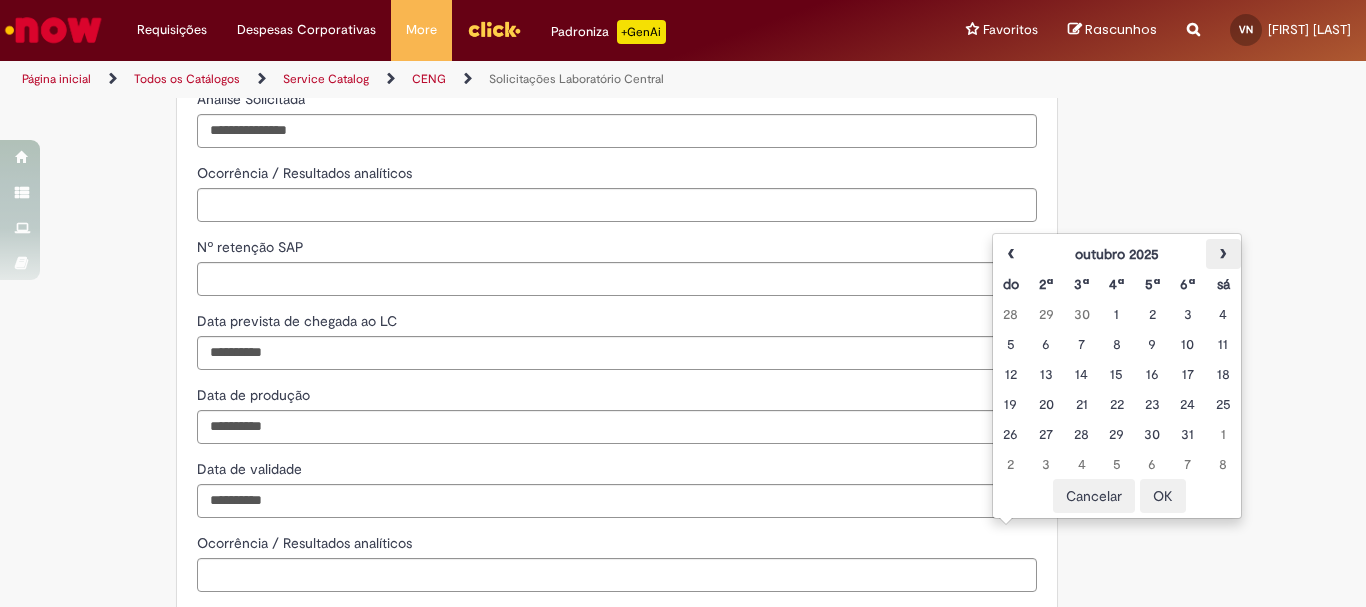 click on "›" at bounding box center (1223, 254) 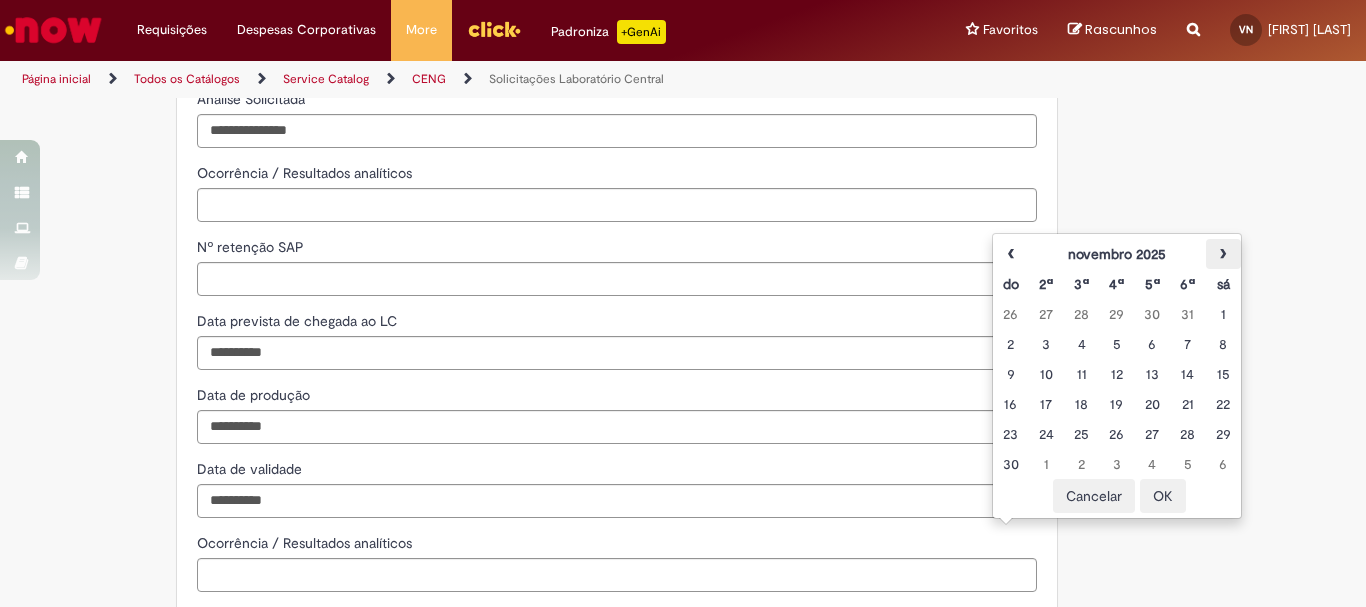 click on "›" at bounding box center (1223, 254) 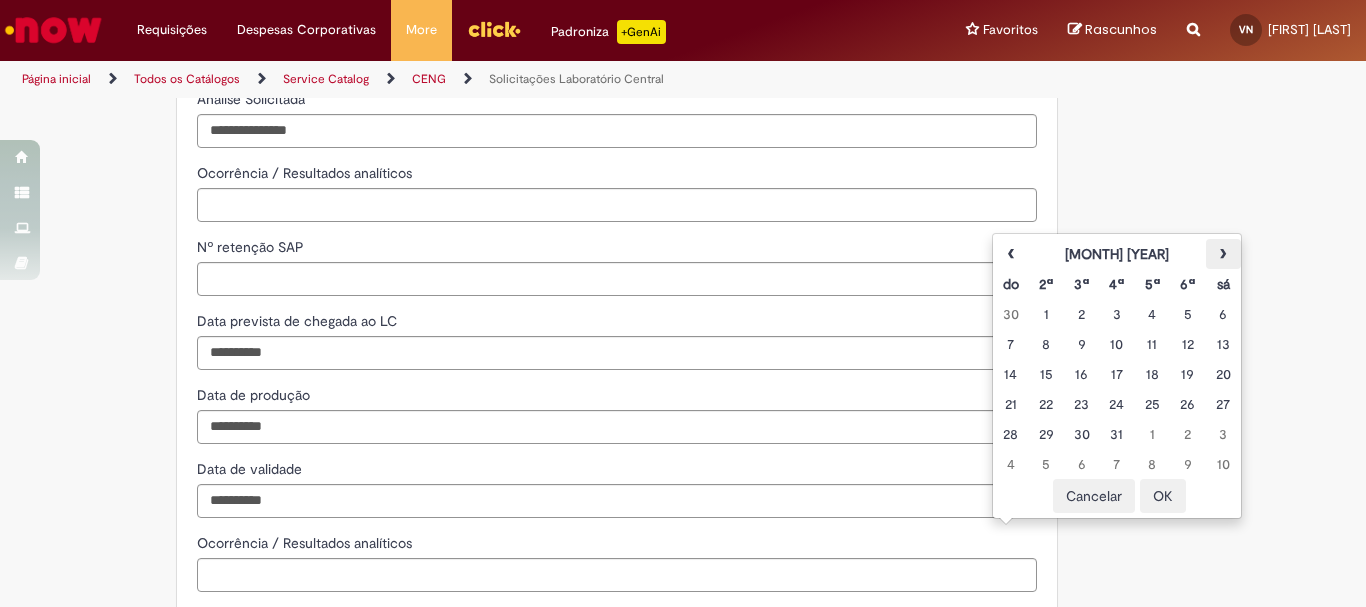 click on "›" at bounding box center [1223, 254] 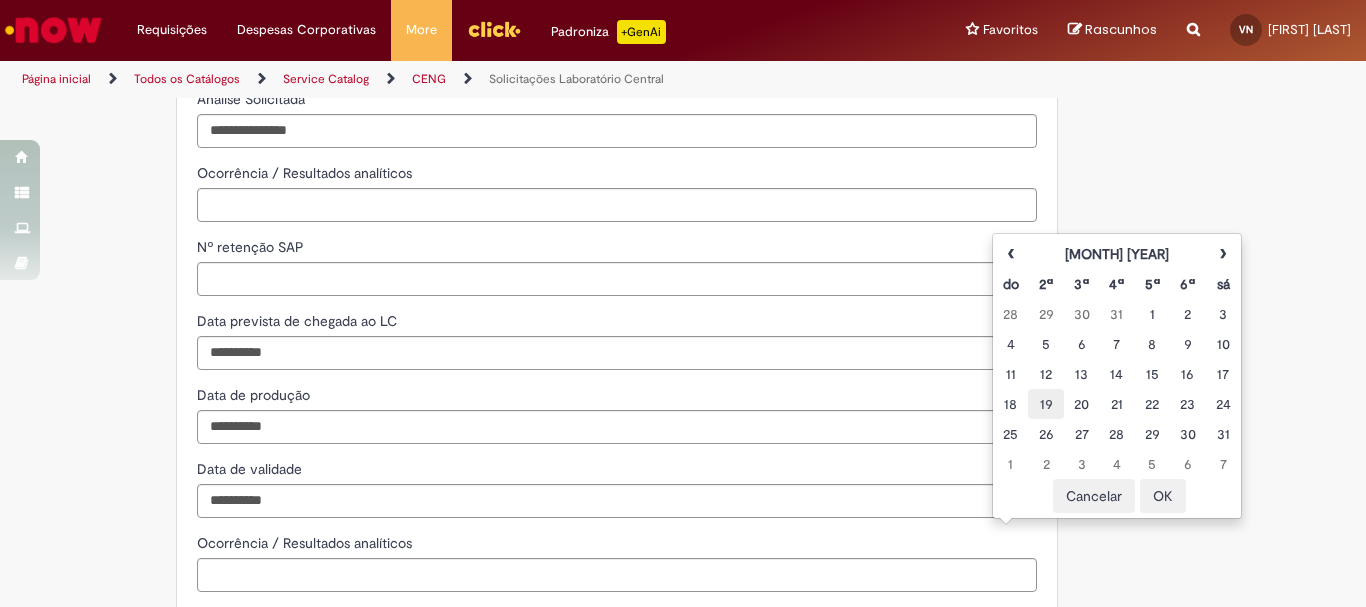 click on "19" at bounding box center [1045, 404] 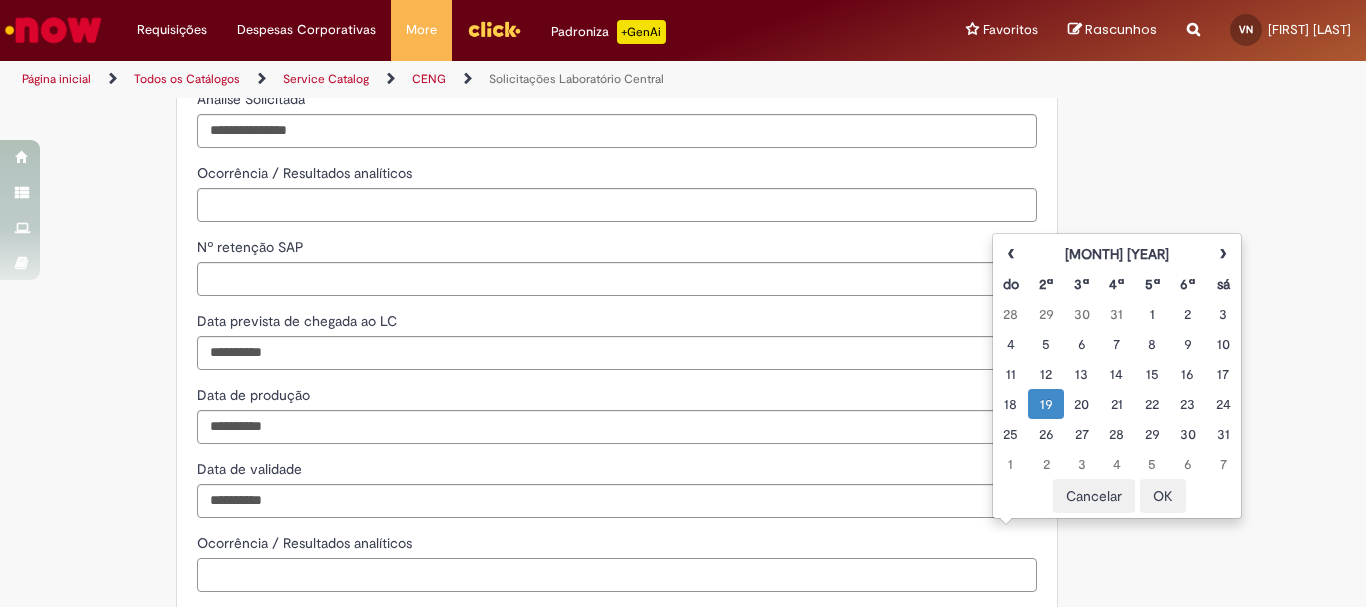 click on "Ocorrência / Resultados analíticos" at bounding box center (617, 575) 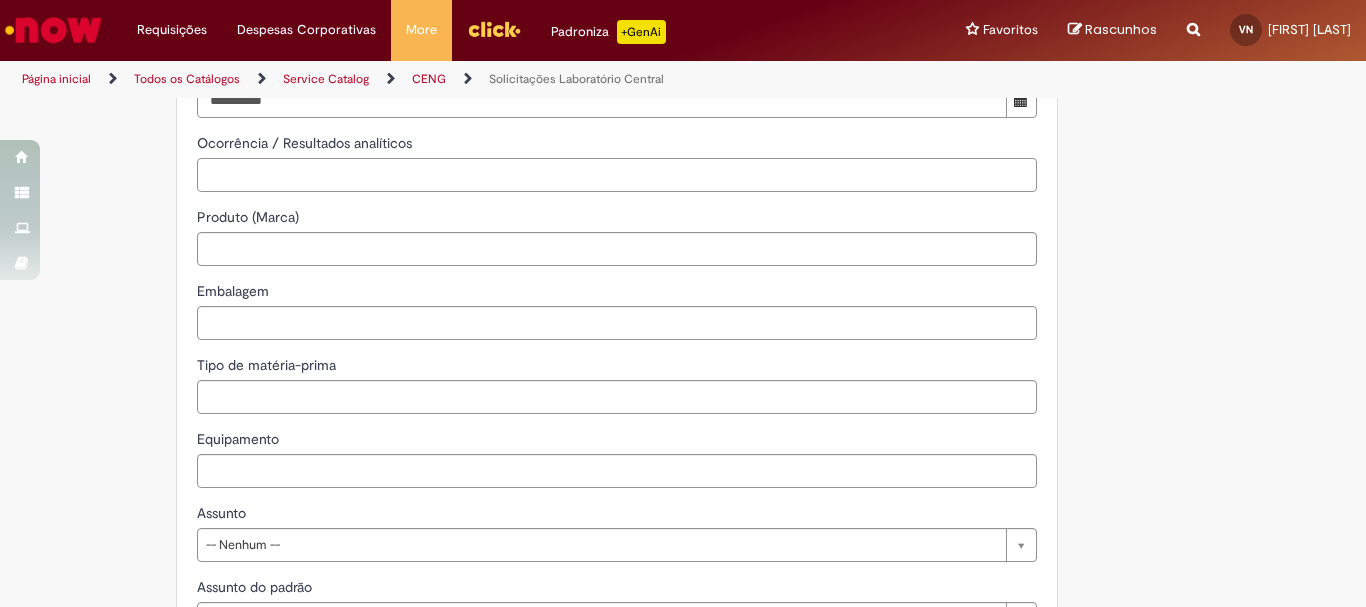 scroll, scrollTop: 1500, scrollLeft: 0, axis: vertical 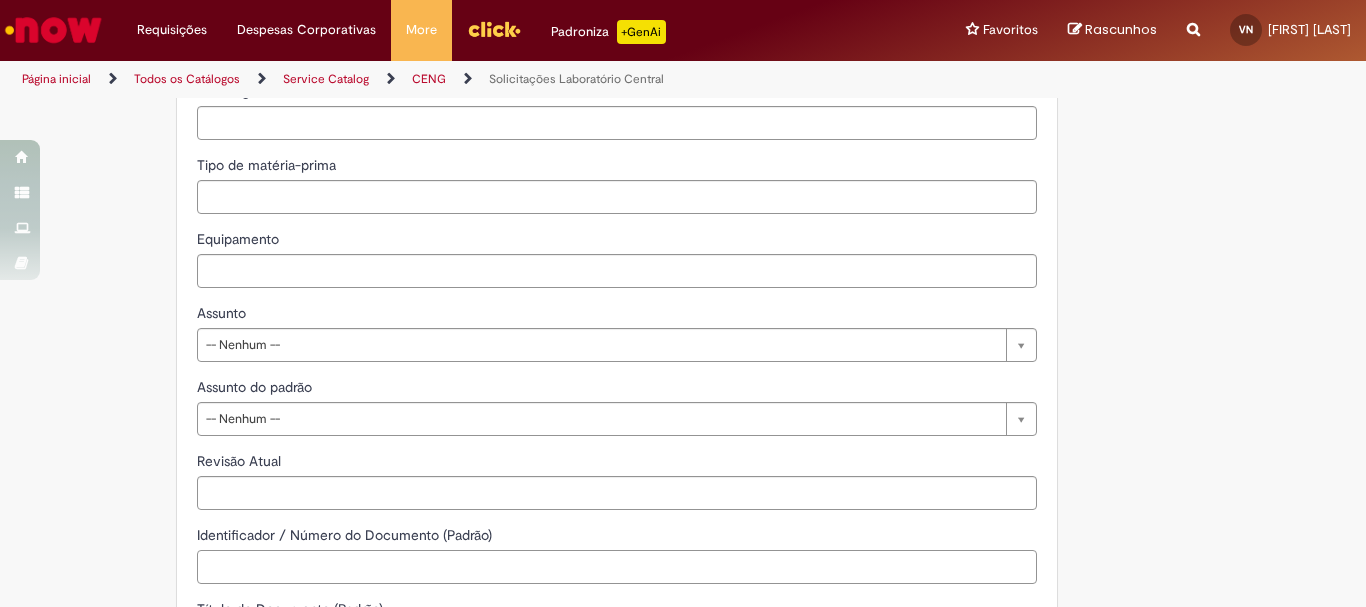 click on "Identificador / Número do Documento (Padrão)" at bounding box center [617, 567] 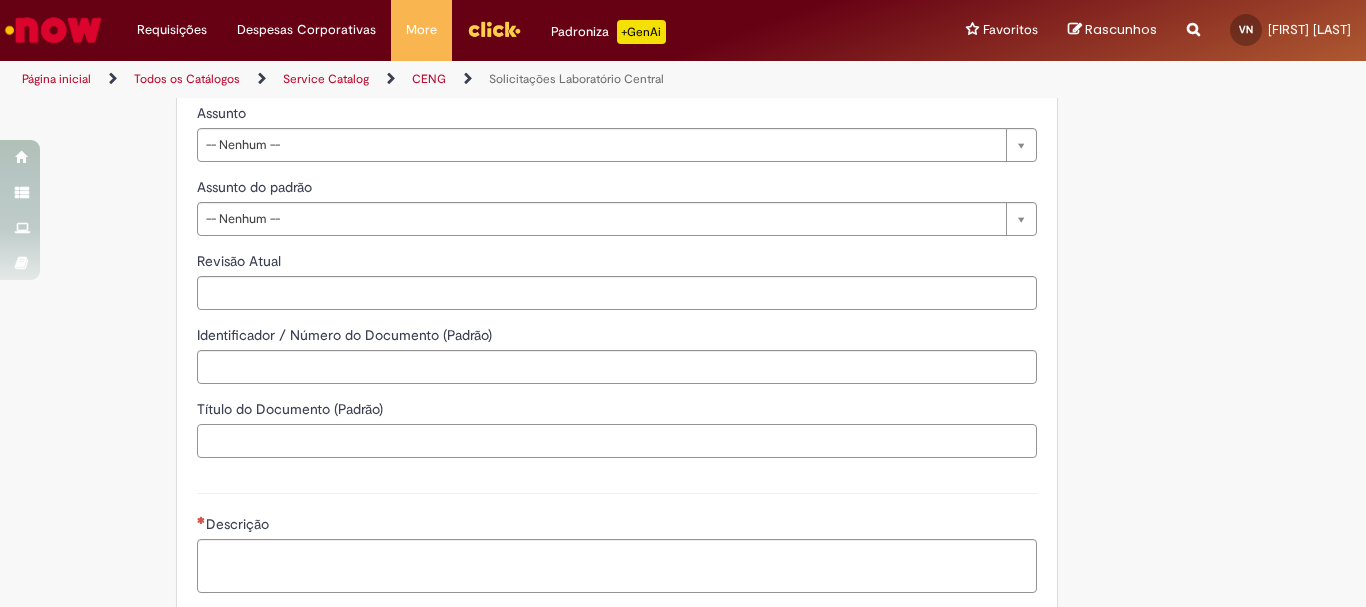click on "Título do Documento (Padrão)" at bounding box center [617, 441] 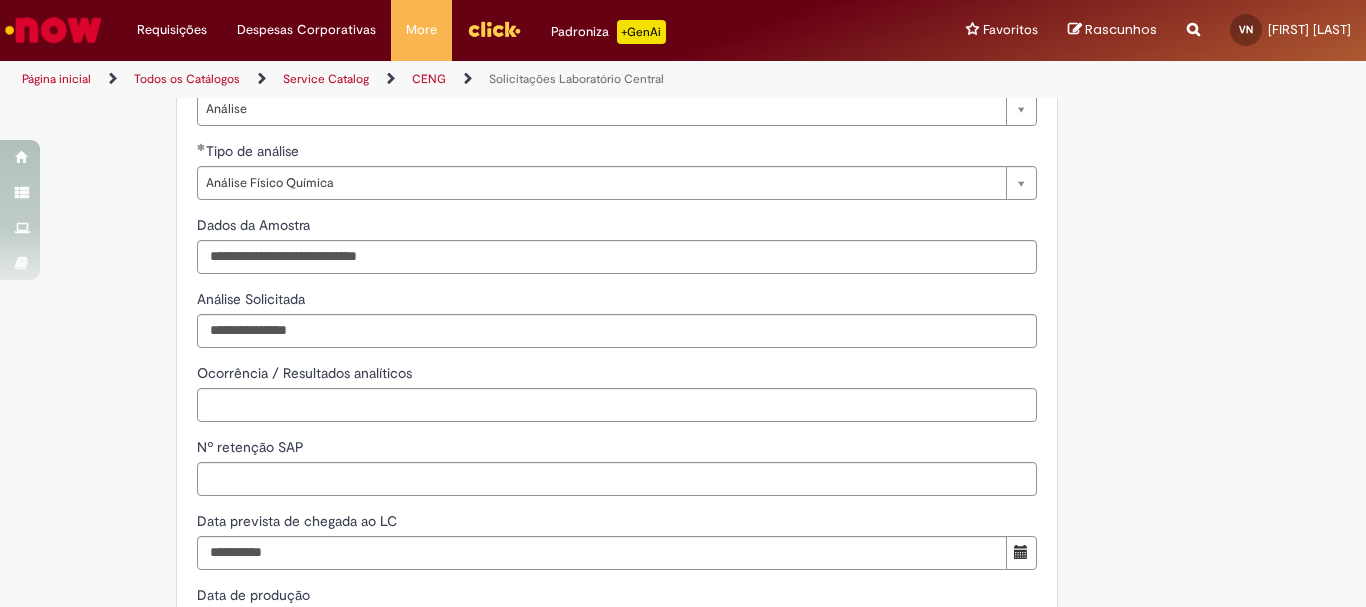 scroll, scrollTop: 900, scrollLeft: 0, axis: vertical 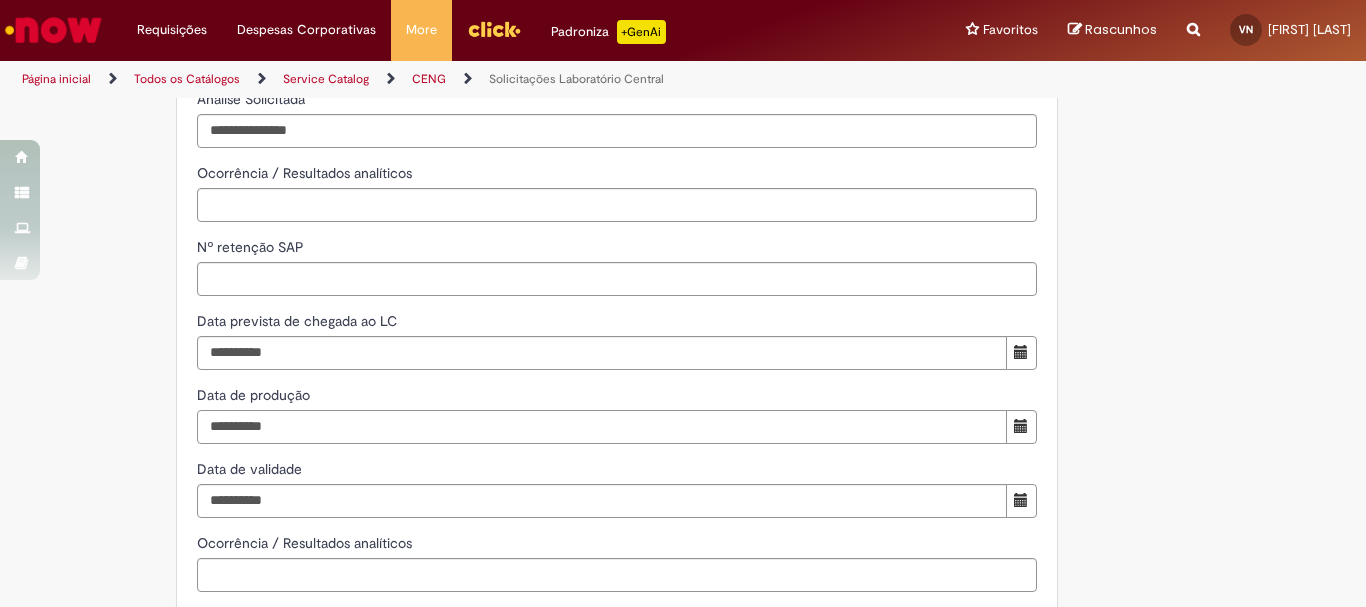 click on "Data de produção" at bounding box center [602, 427] 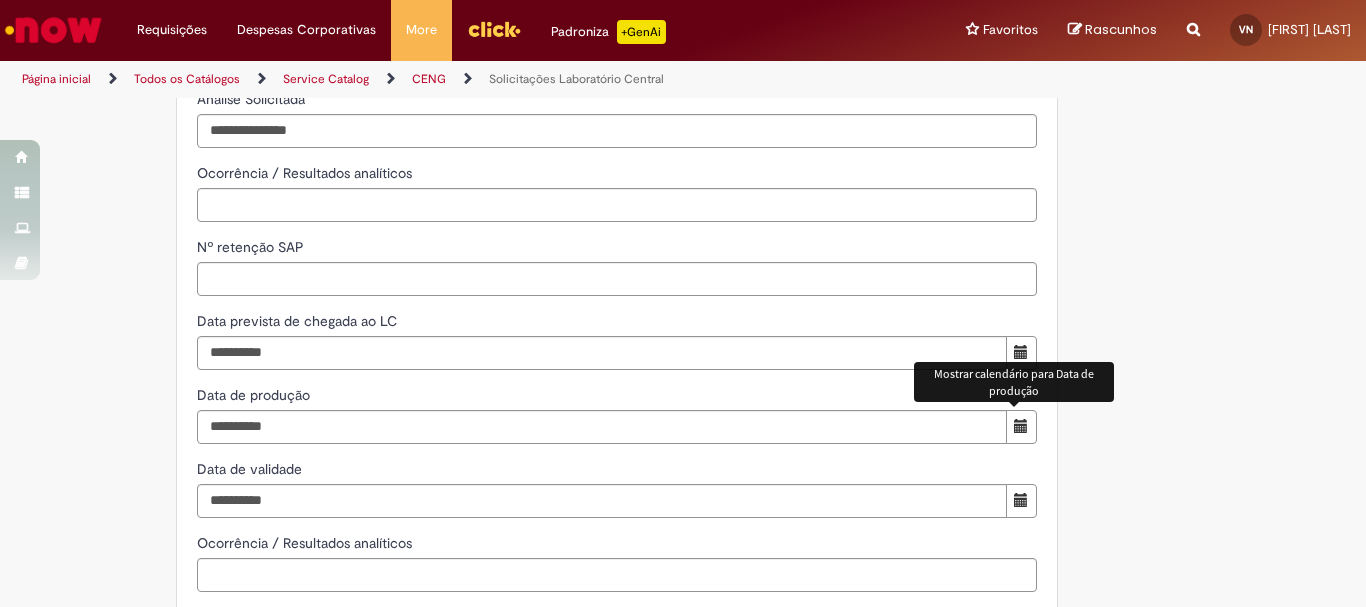 click at bounding box center [1021, 427] 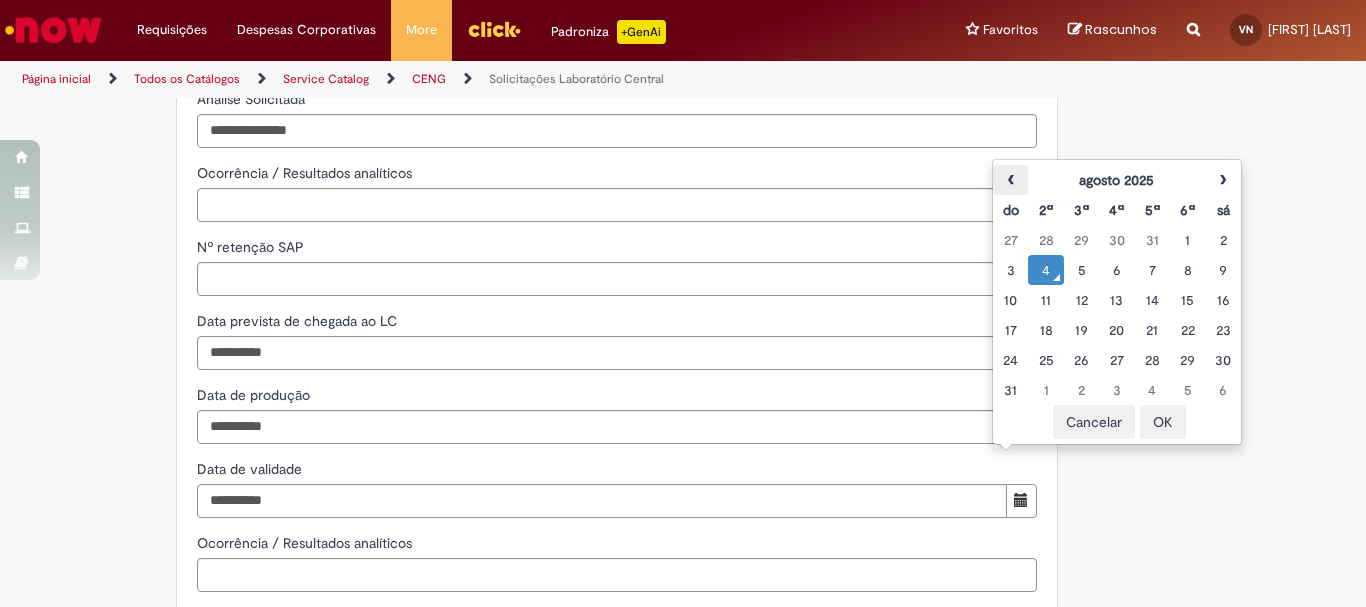 click on "‹" at bounding box center (1010, 180) 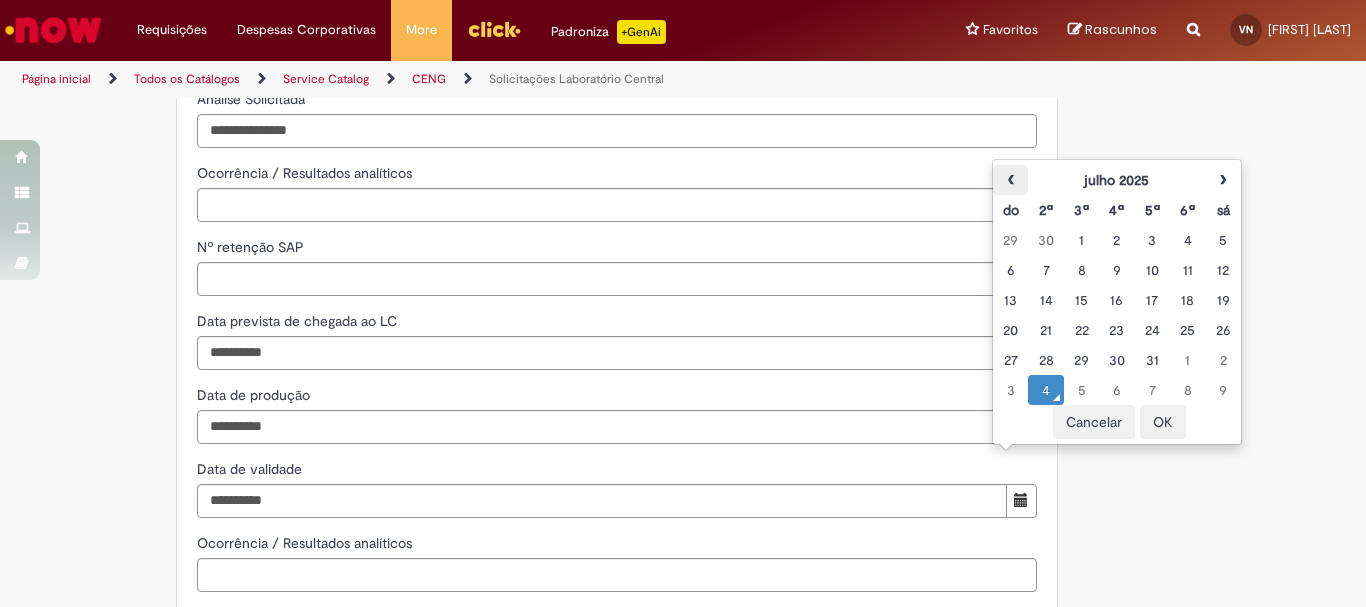click on "‹" at bounding box center (1010, 180) 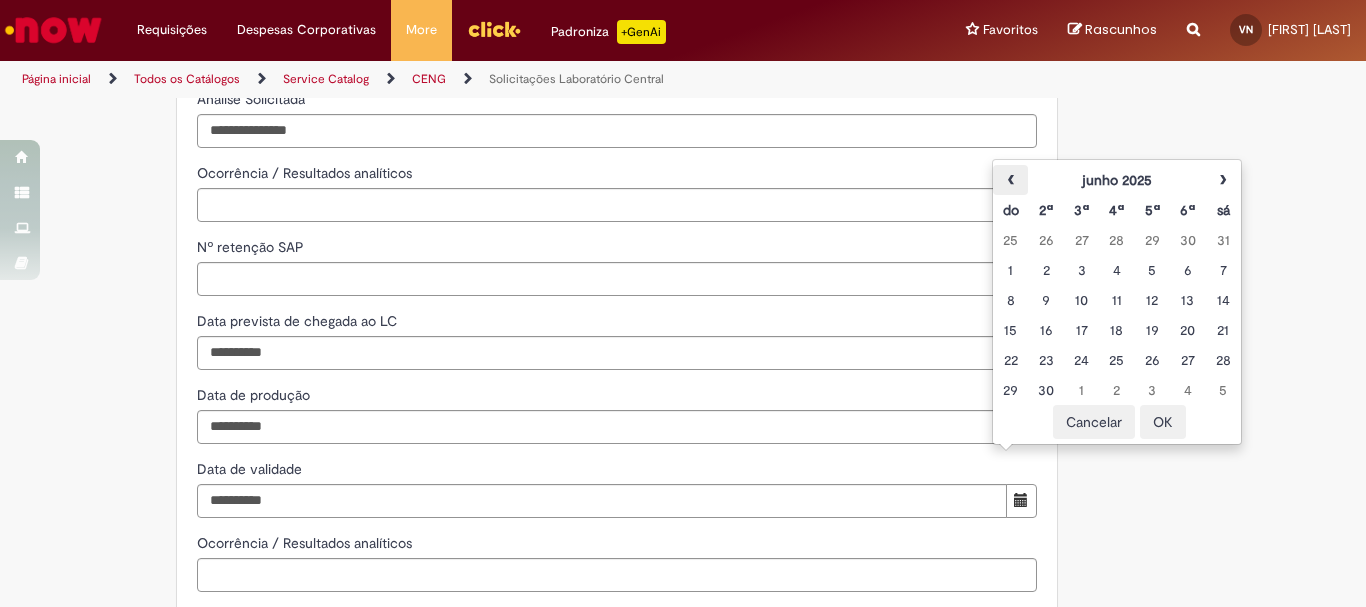 click on "‹" at bounding box center [1010, 180] 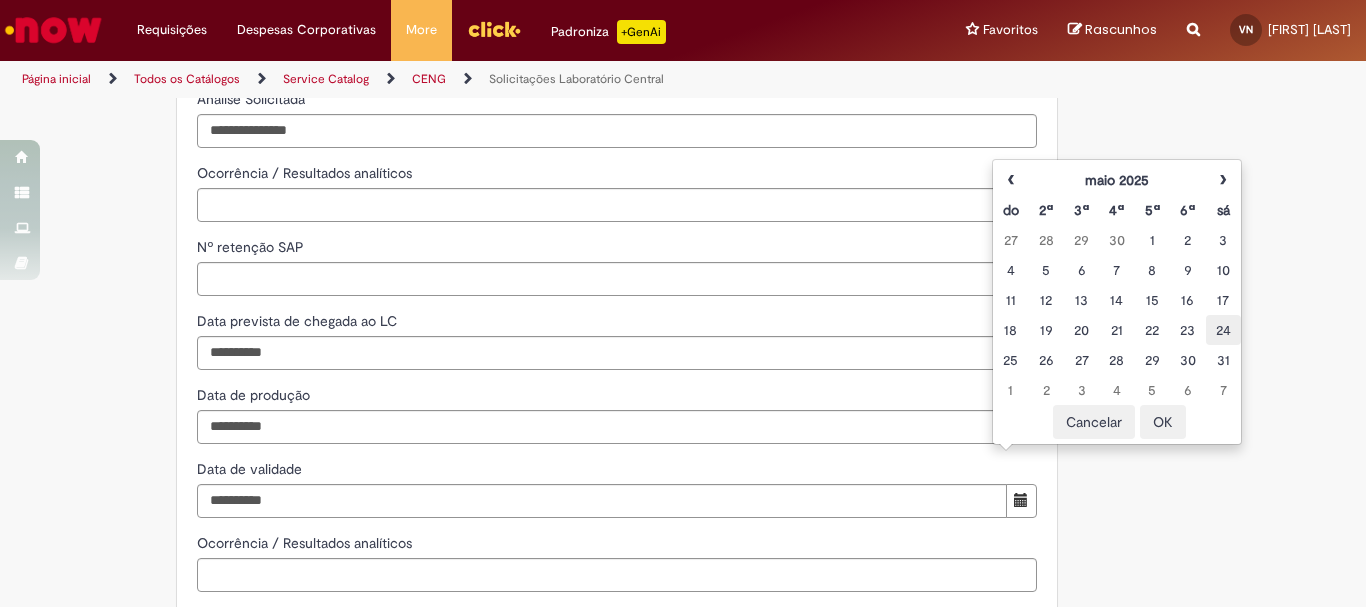 click on "24" at bounding box center (1223, 330) 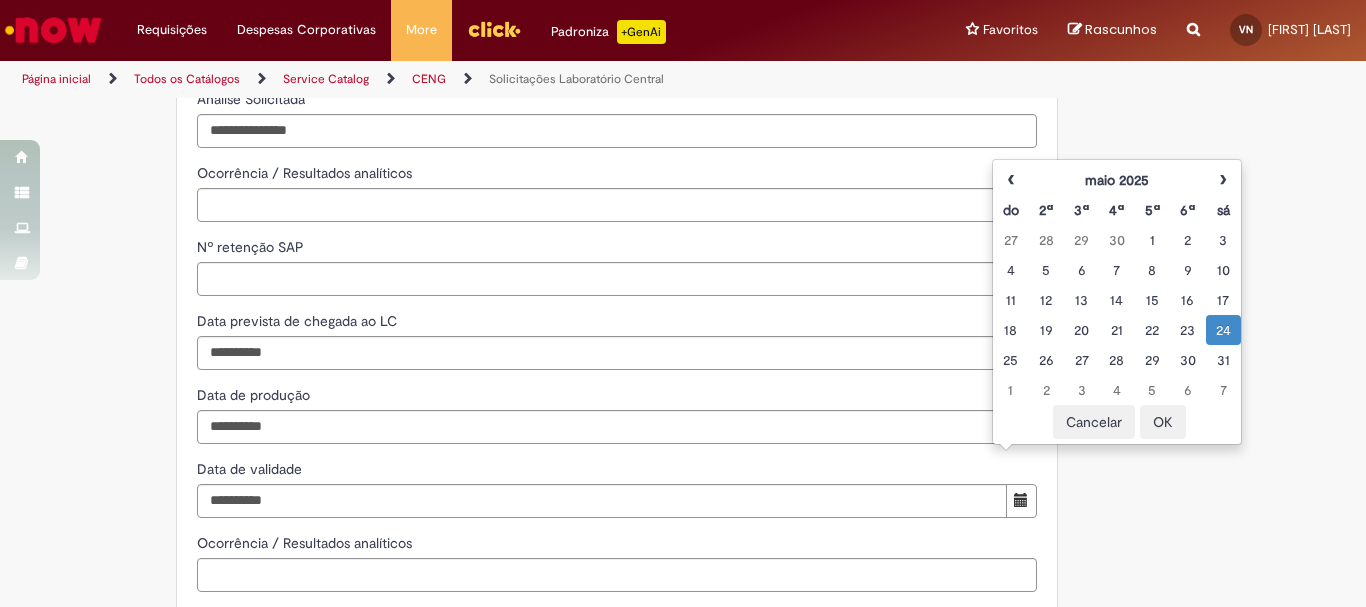 click on "**********" at bounding box center [617, 519] 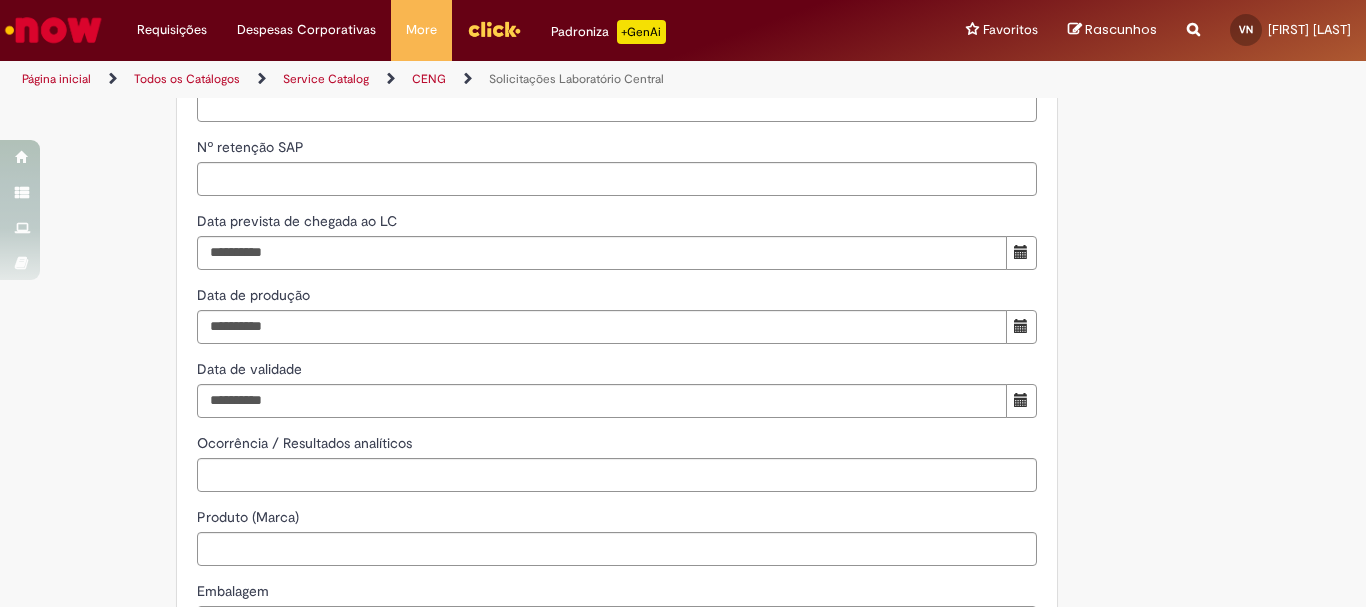 scroll, scrollTop: 1100, scrollLeft: 0, axis: vertical 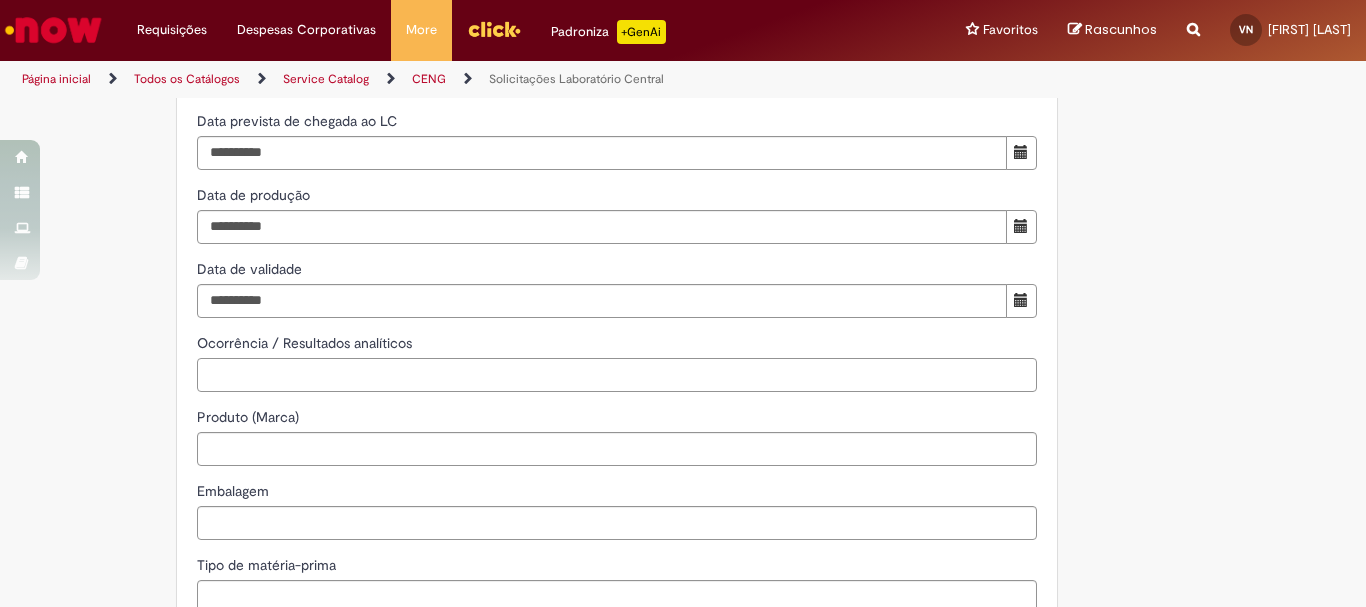 click on "Ocorrência / Resultados analíticos" at bounding box center (617, 375) 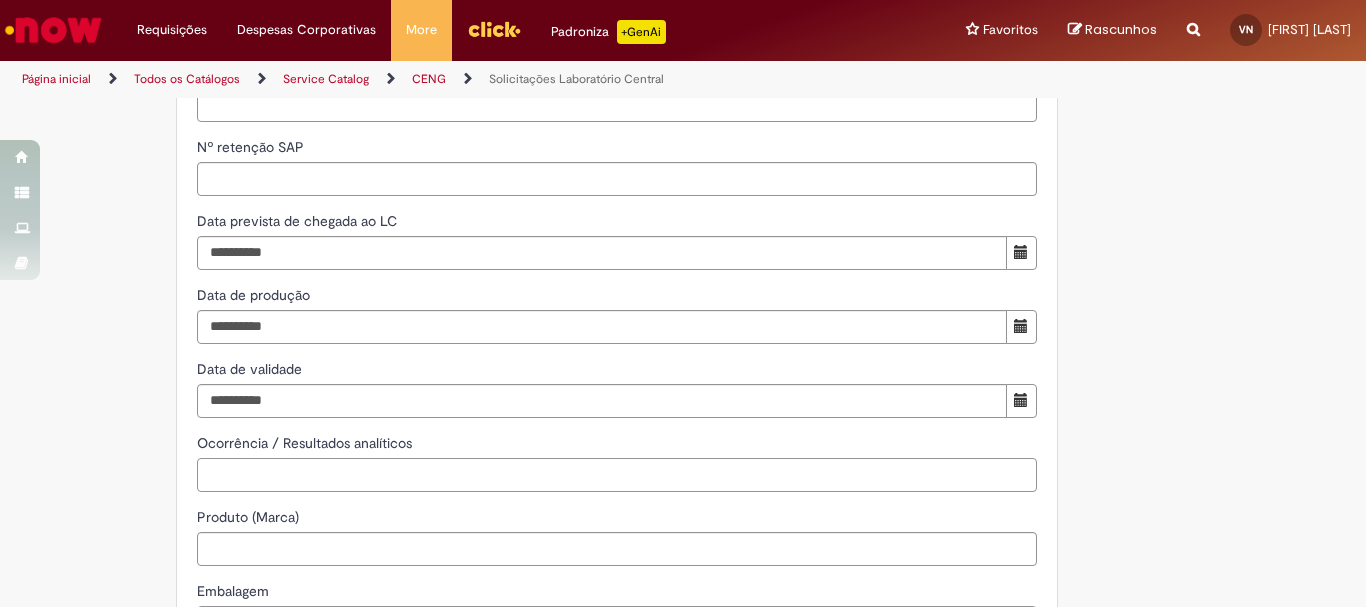 scroll, scrollTop: 1300, scrollLeft: 0, axis: vertical 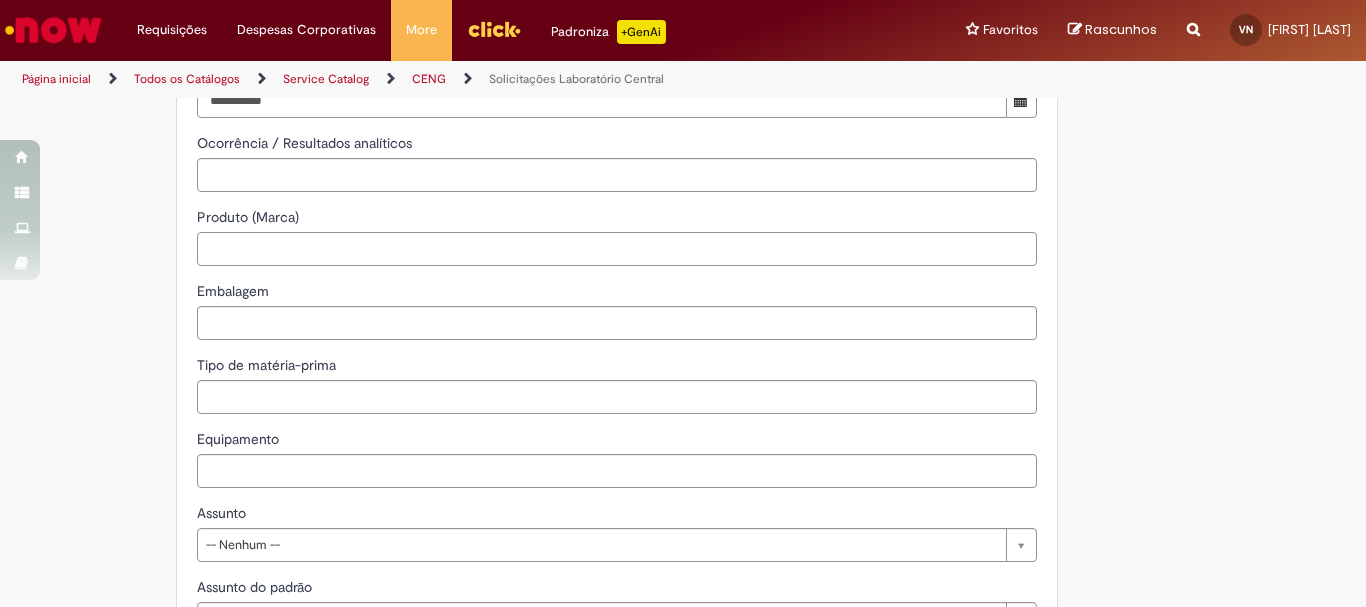 click on "Produto (Marca)" at bounding box center [617, 249] 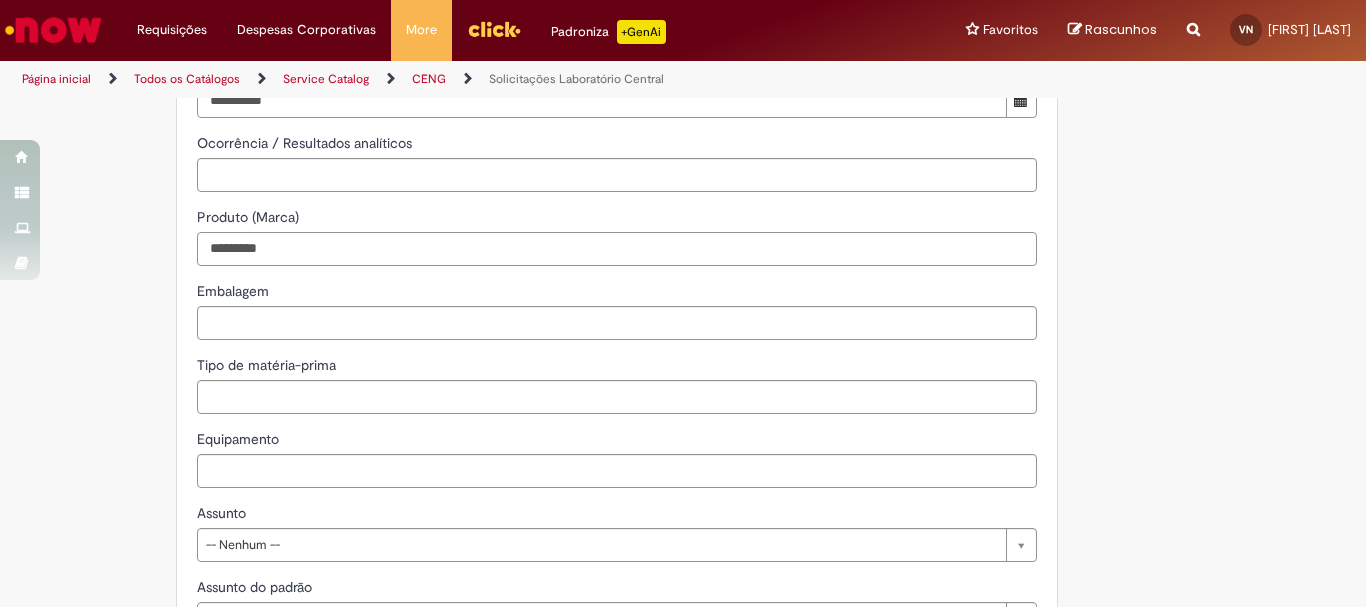 type on "*********" 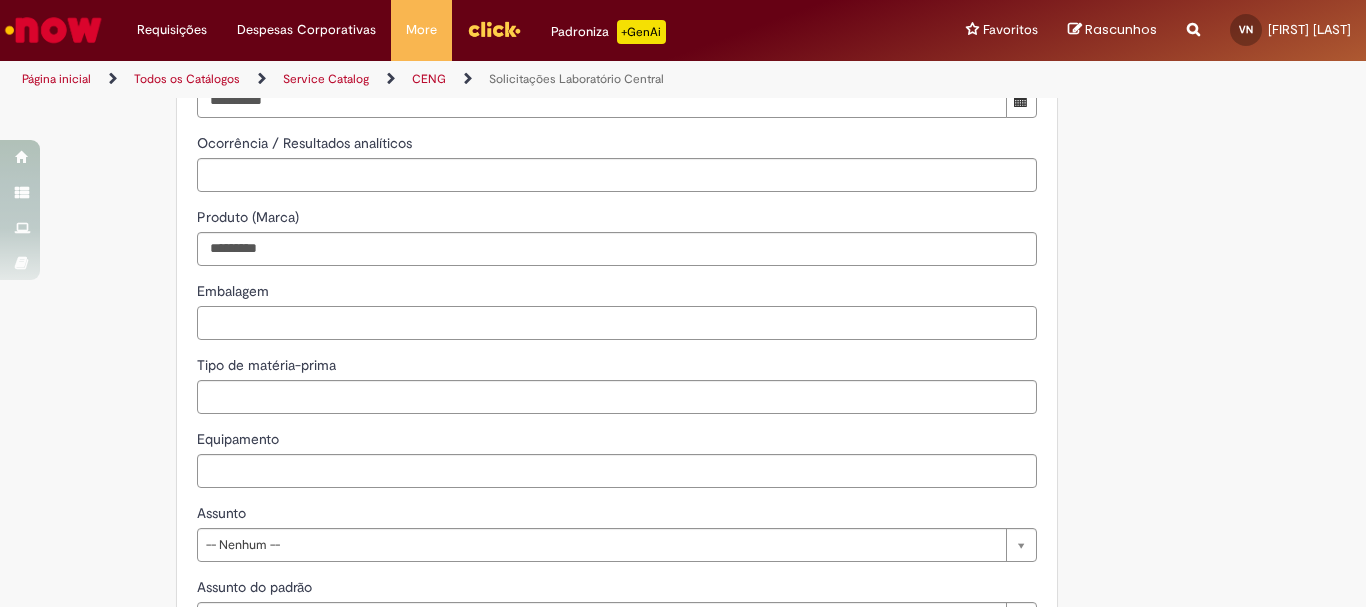 click on "Embalagem" at bounding box center [617, 323] 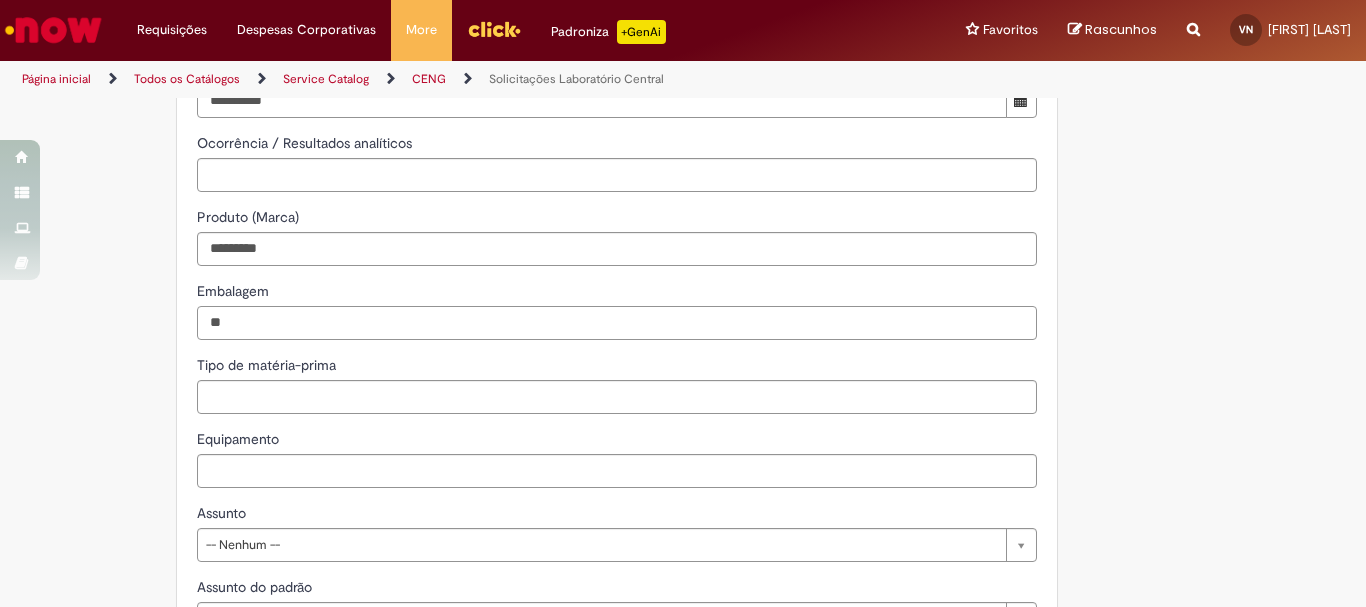 type on "*" 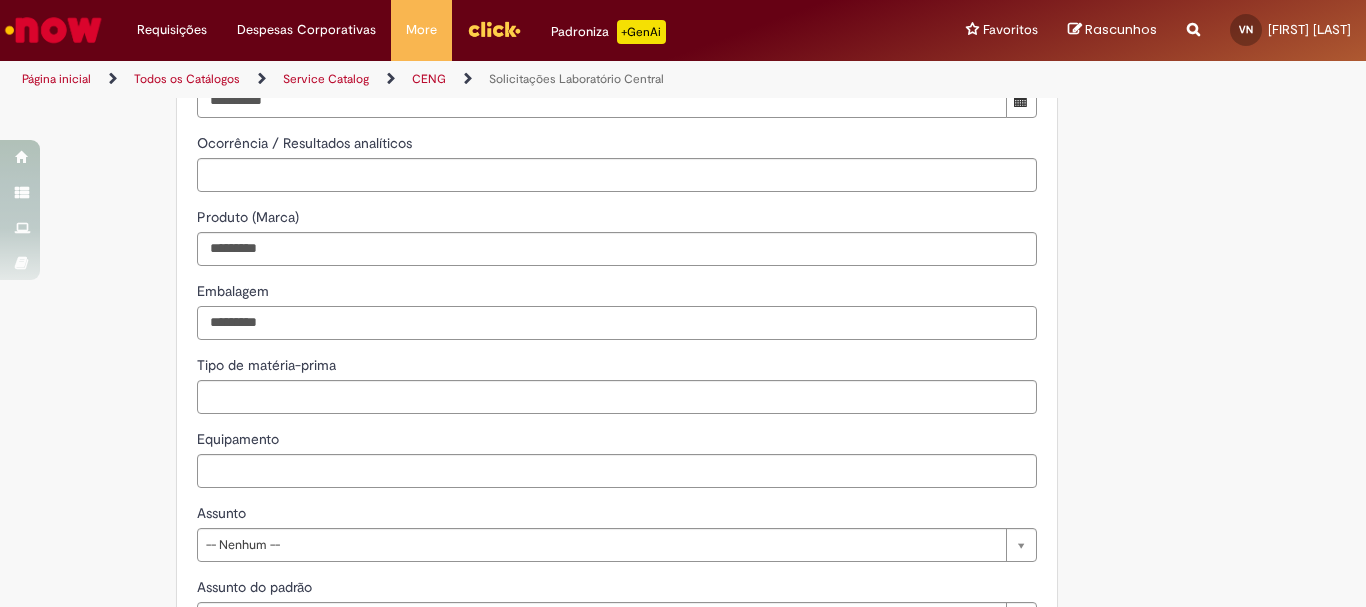 type on "*********" 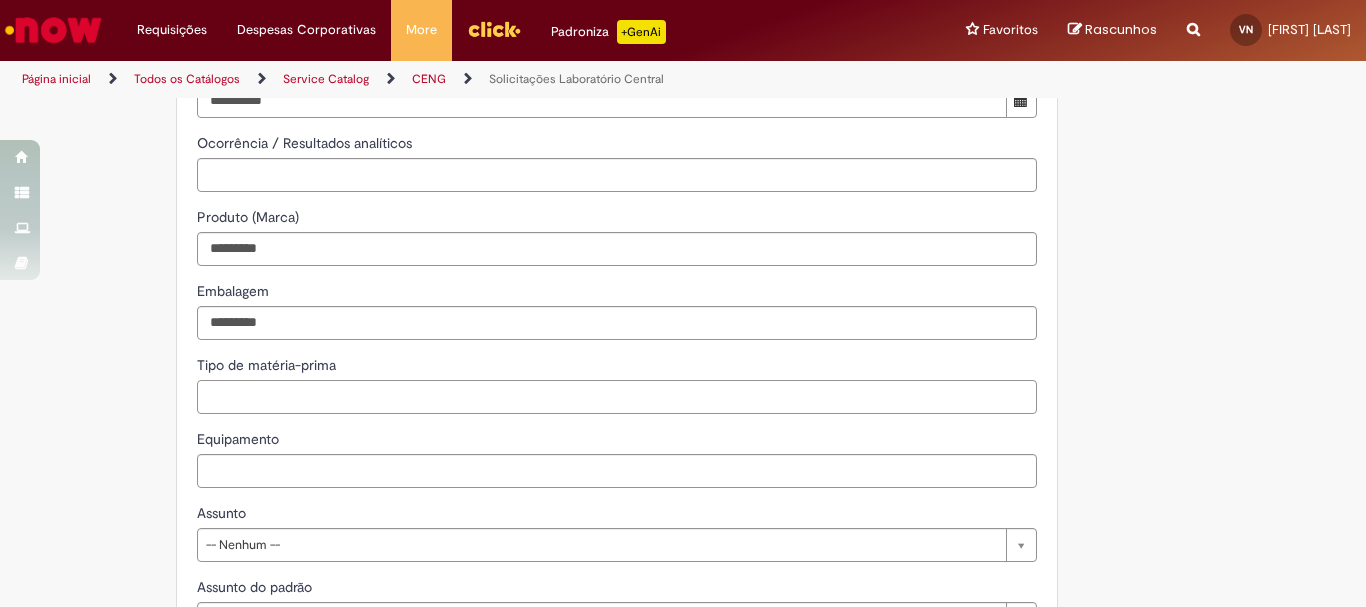 click on "Tipo de matéria-prima" at bounding box center (617, 397) 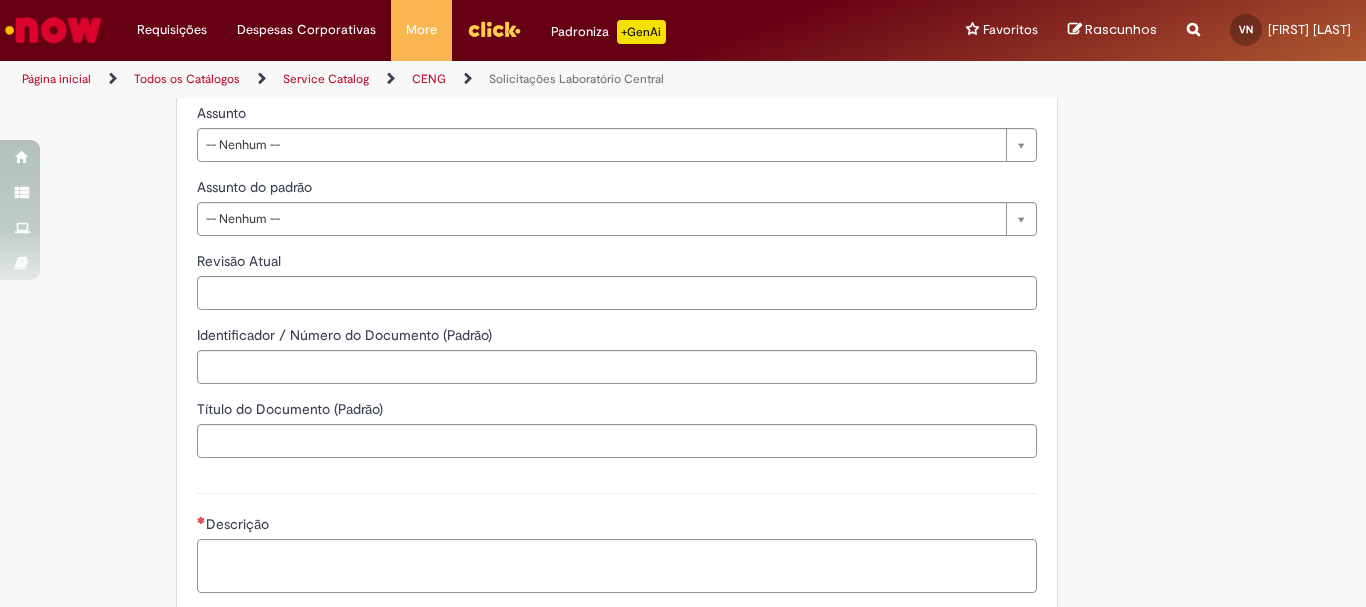 scroll, scrollTop: 1800, scrollLeft: 0, axis: vertical 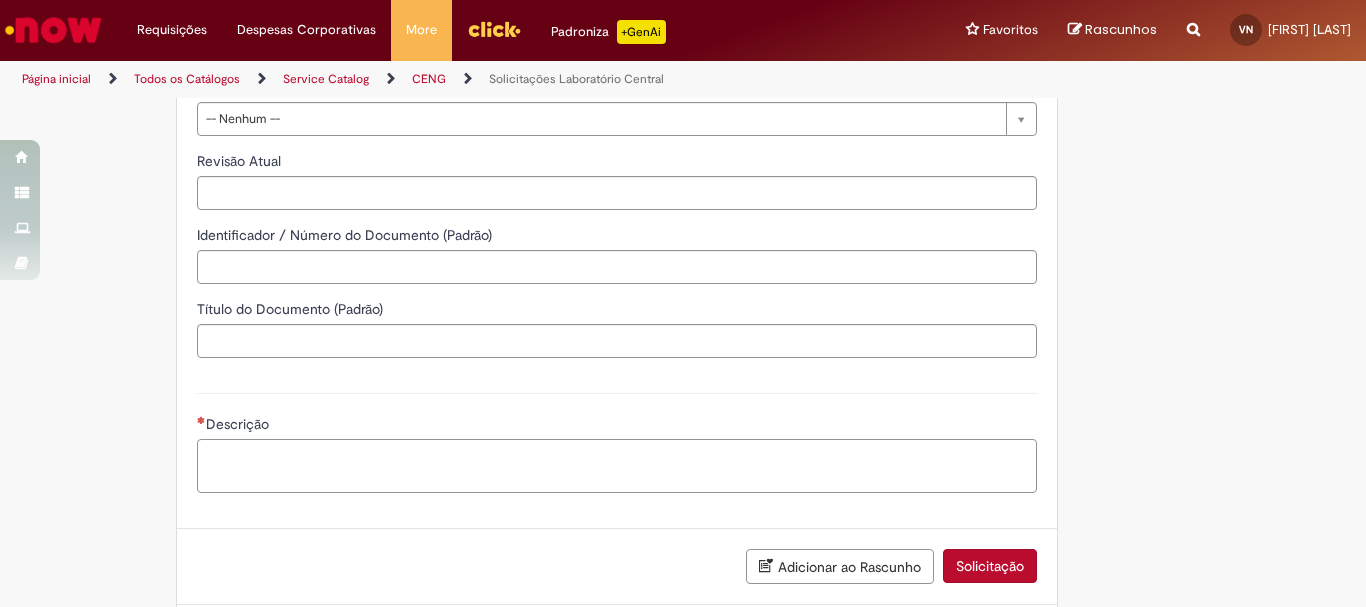 click on "Descrição" at bounding box center (617, 466) 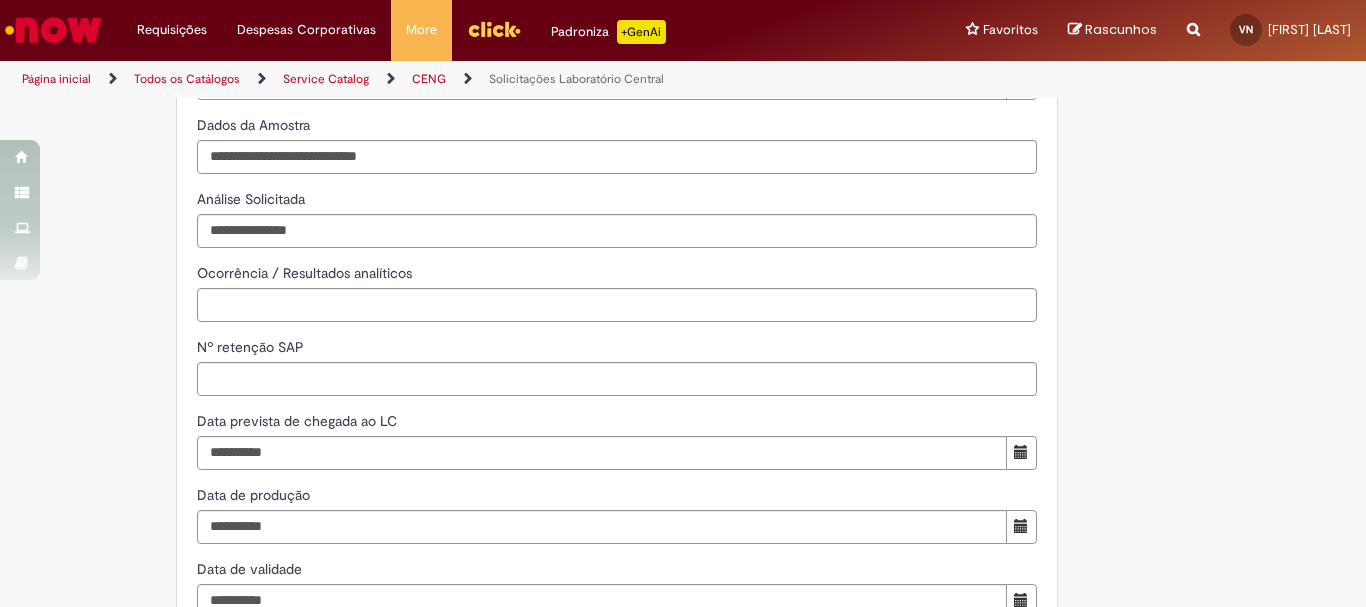scroll, scrollTop: 1000, scrollLeft: 0, axis: vertical 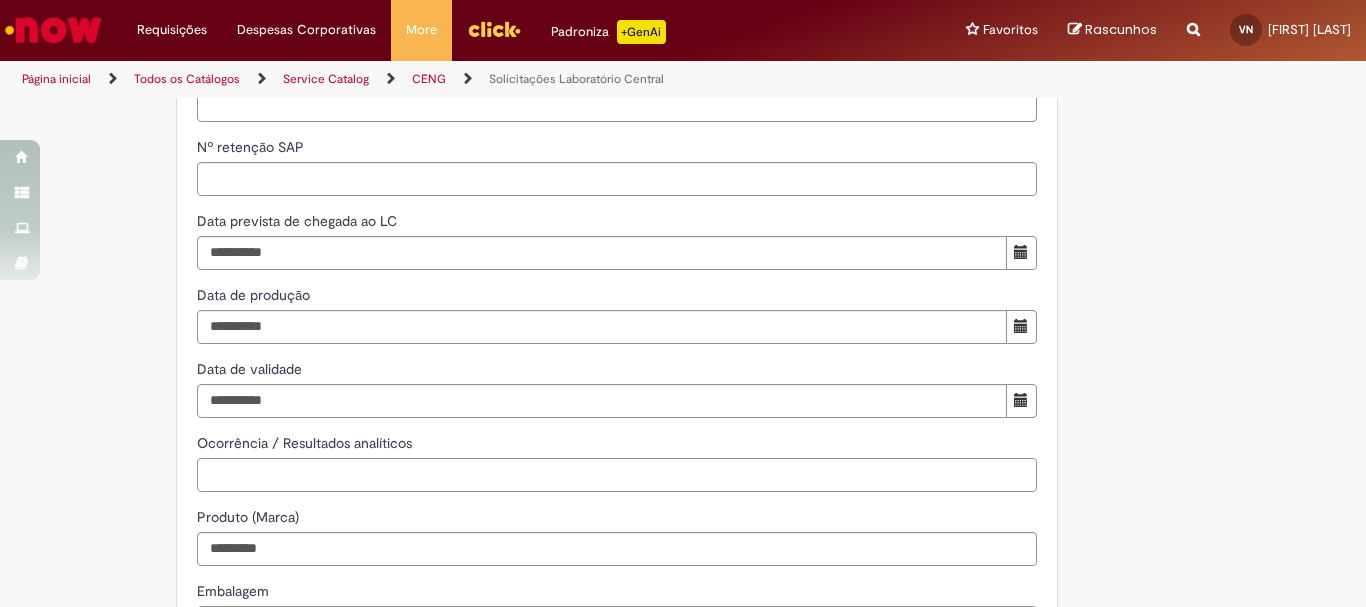 click on "Ocorrência / Resultados analíticos" at bounding box center (617, 475) 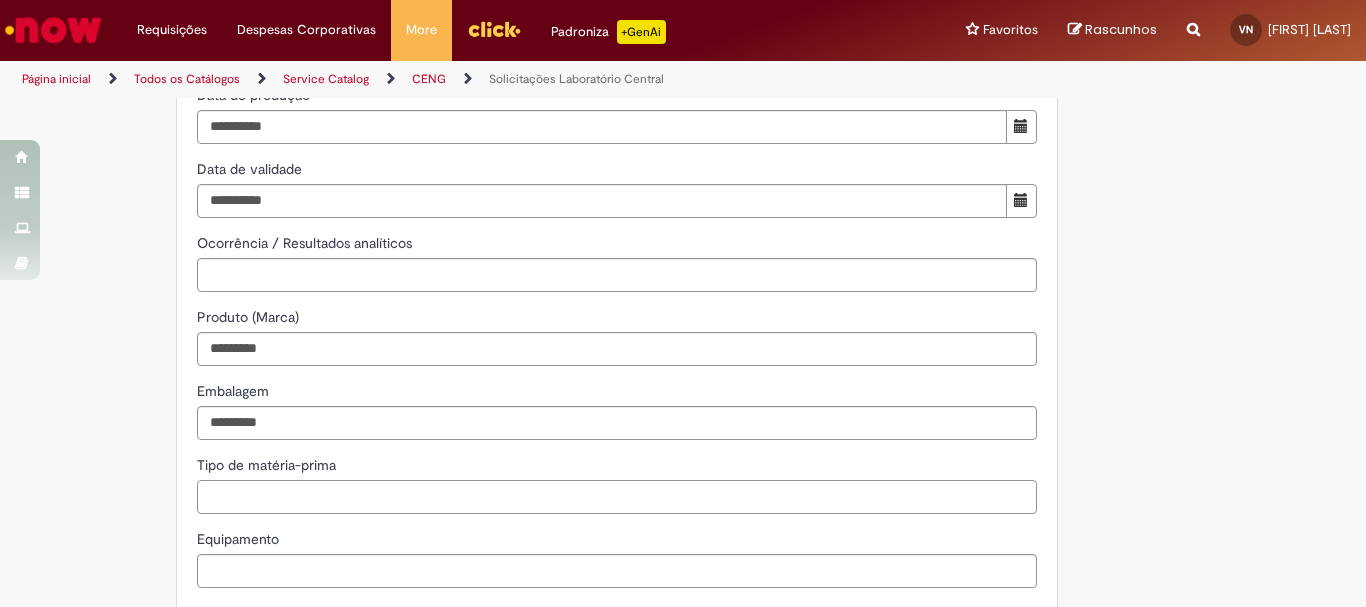 click on "Tipo de matéria-prima" at bounding box center (617, 497) 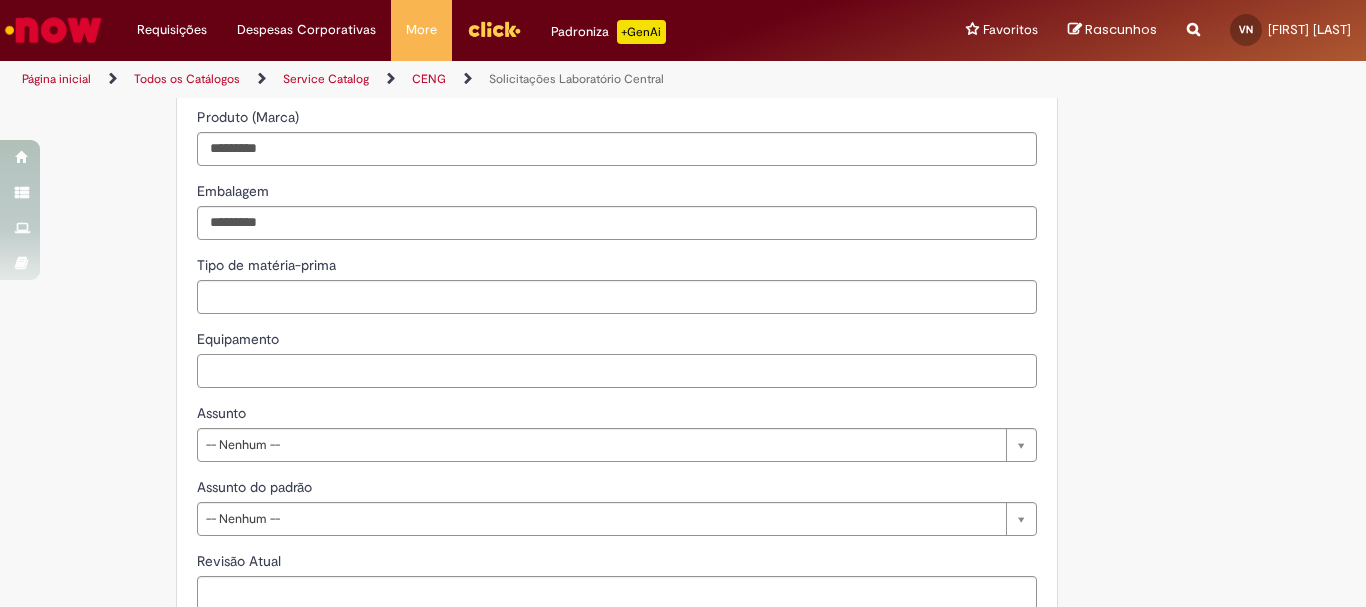 click on "Equipamento" at bounding box center (617, 371) 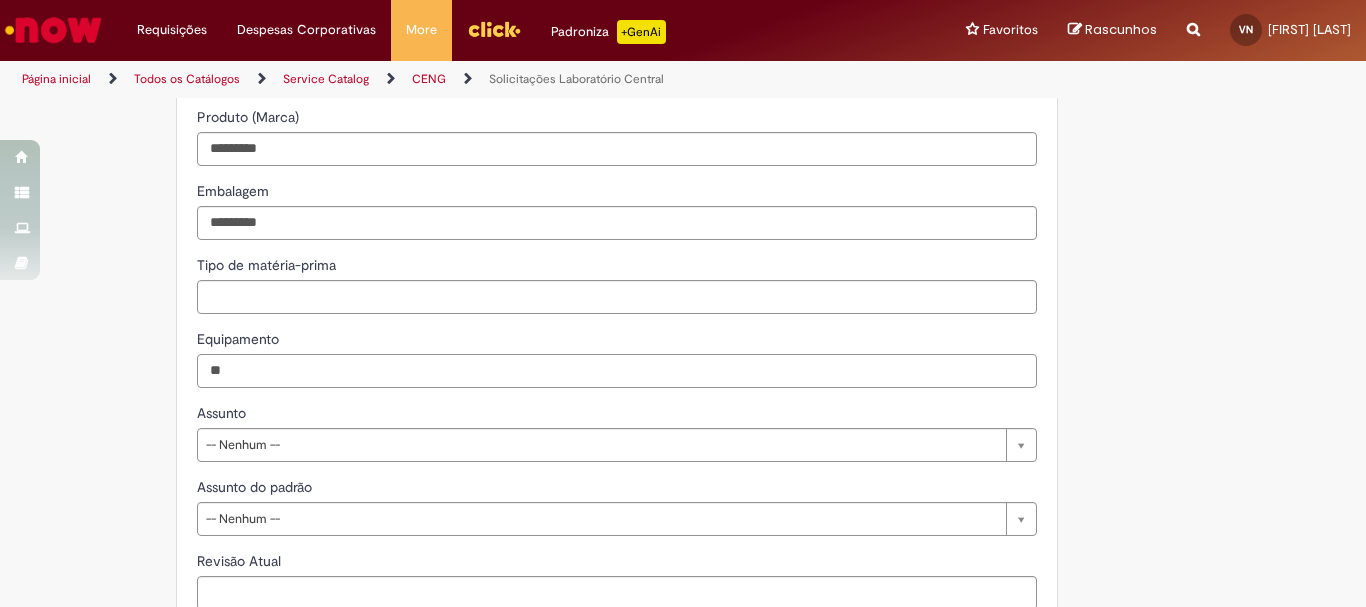 type on "*" 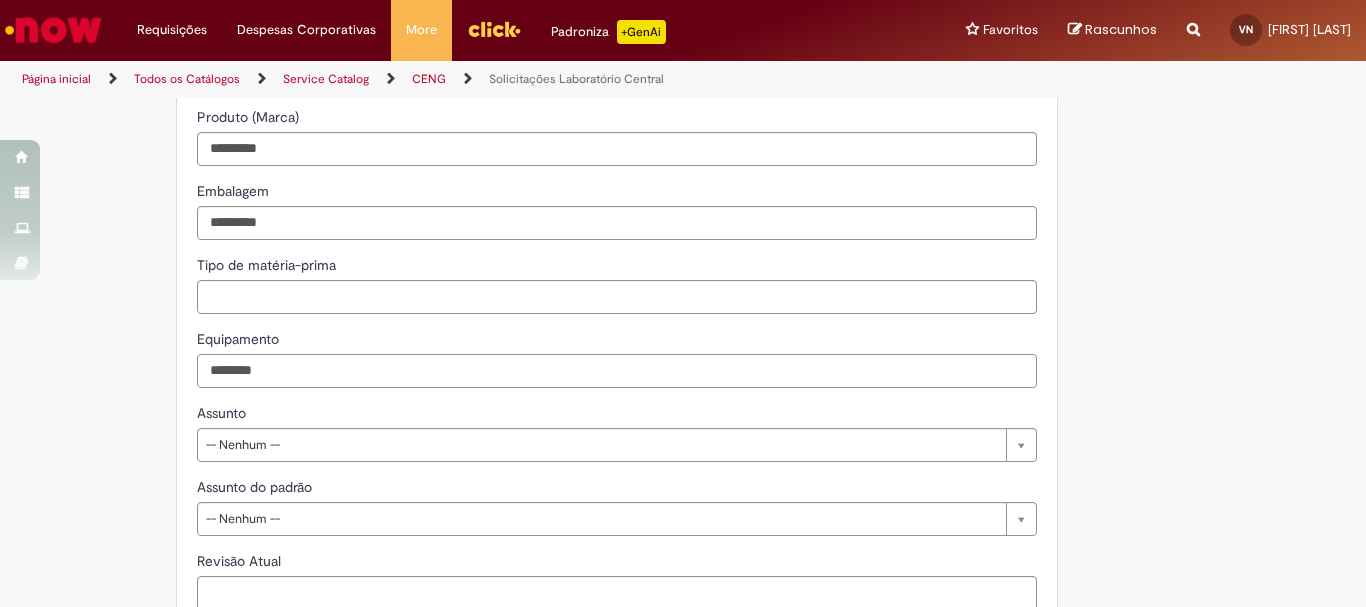 type on "********" 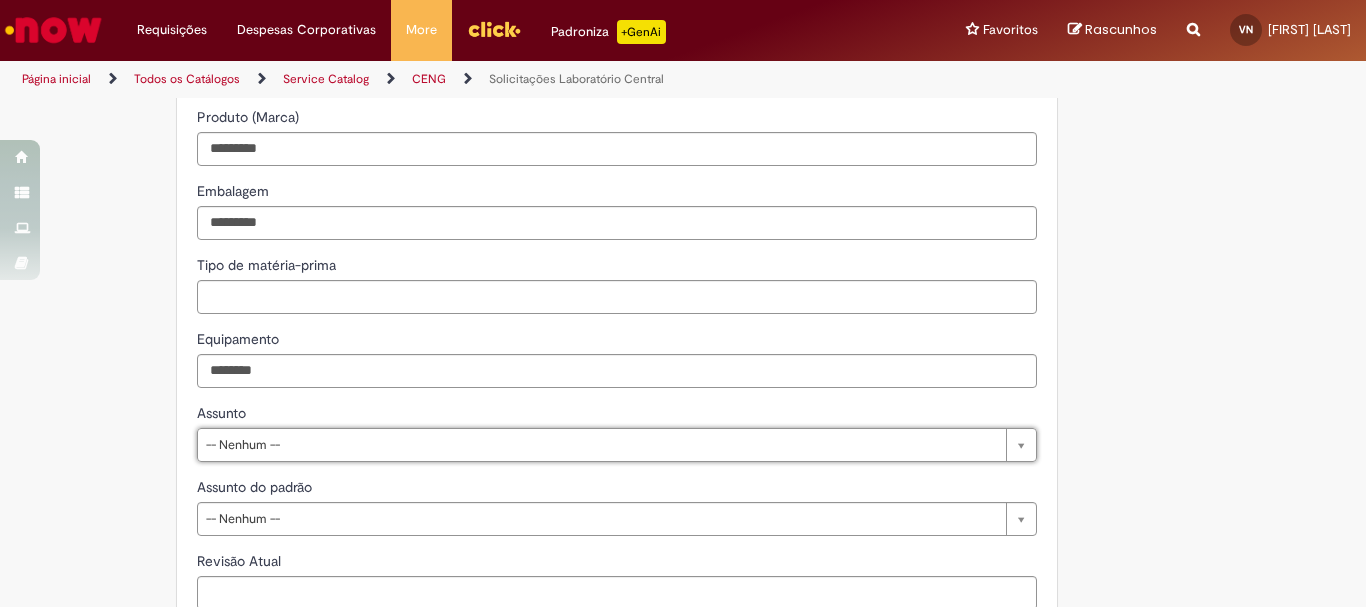 scroll, scrollTop: 1500, scrollLeft: 0, axis: vertical 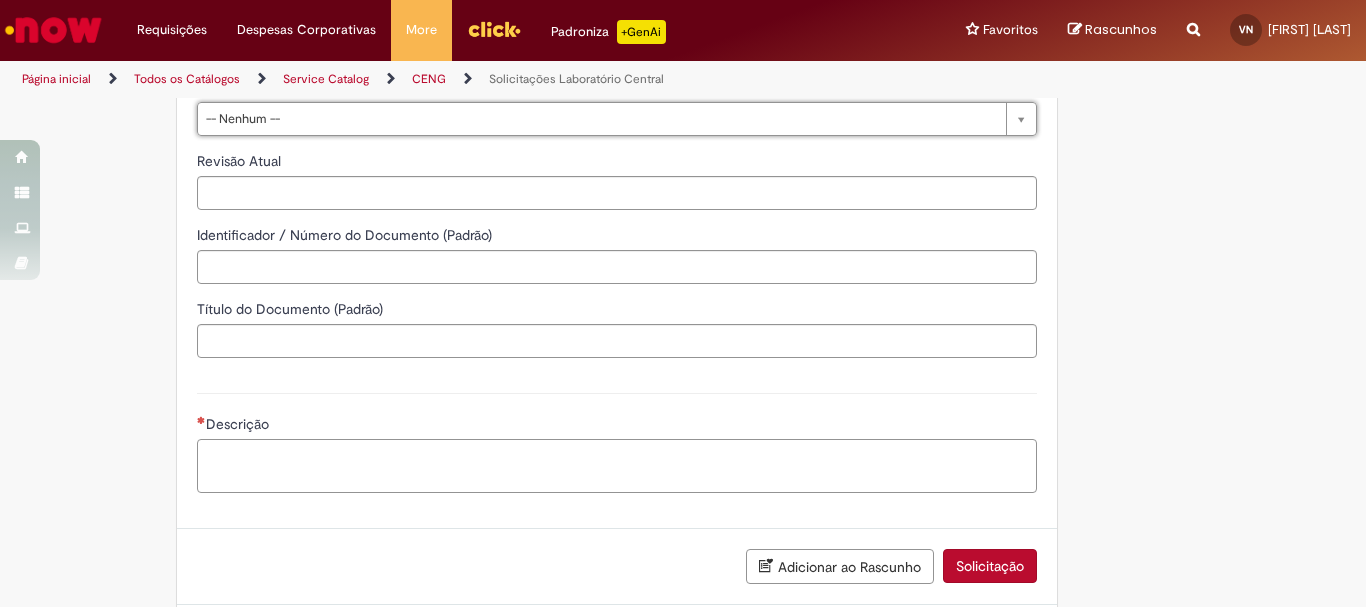 click on "Descrição" at bounding box center (617, 466) 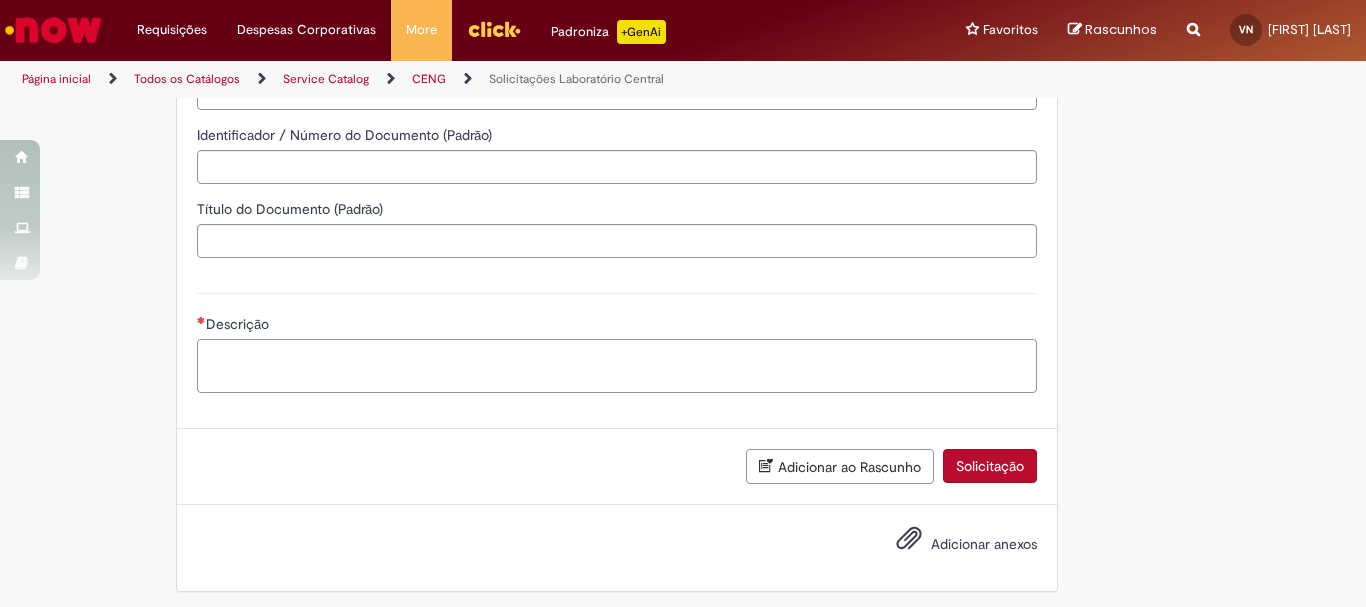 scroll, scrollTop: 1907, scrollLeft: 0, axis: vertical 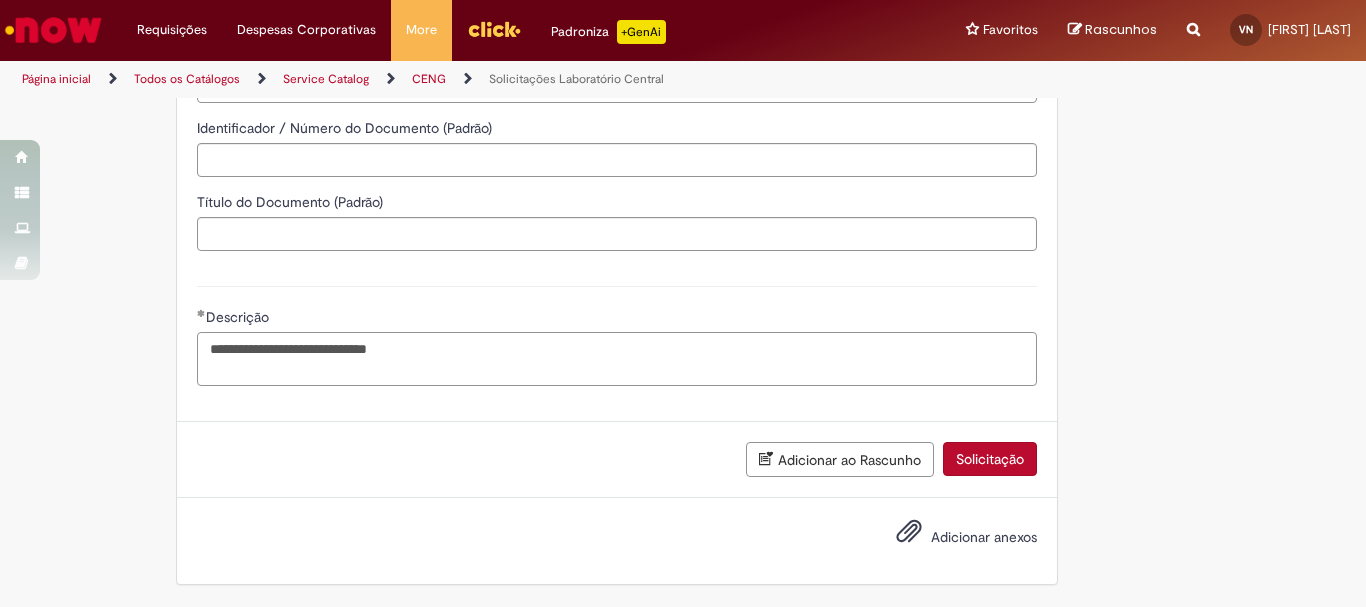 type on "**********" 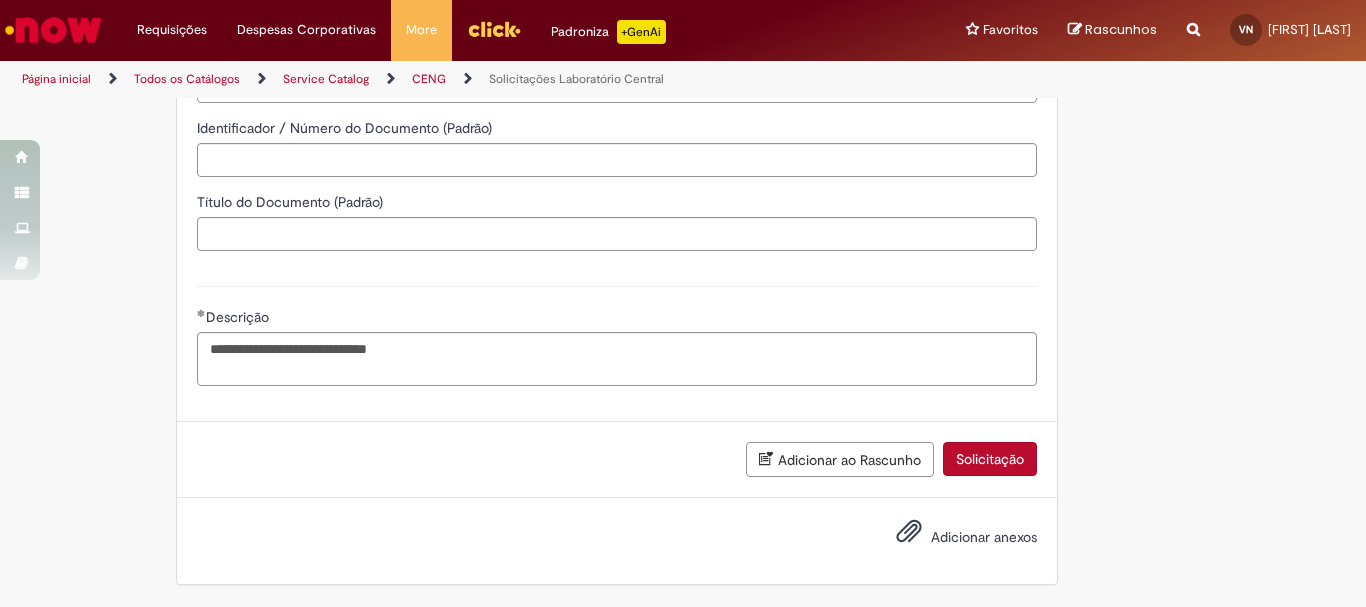 click on "Adicionar ao Rascunho        Solicitação" at bounding box center [617, 459] 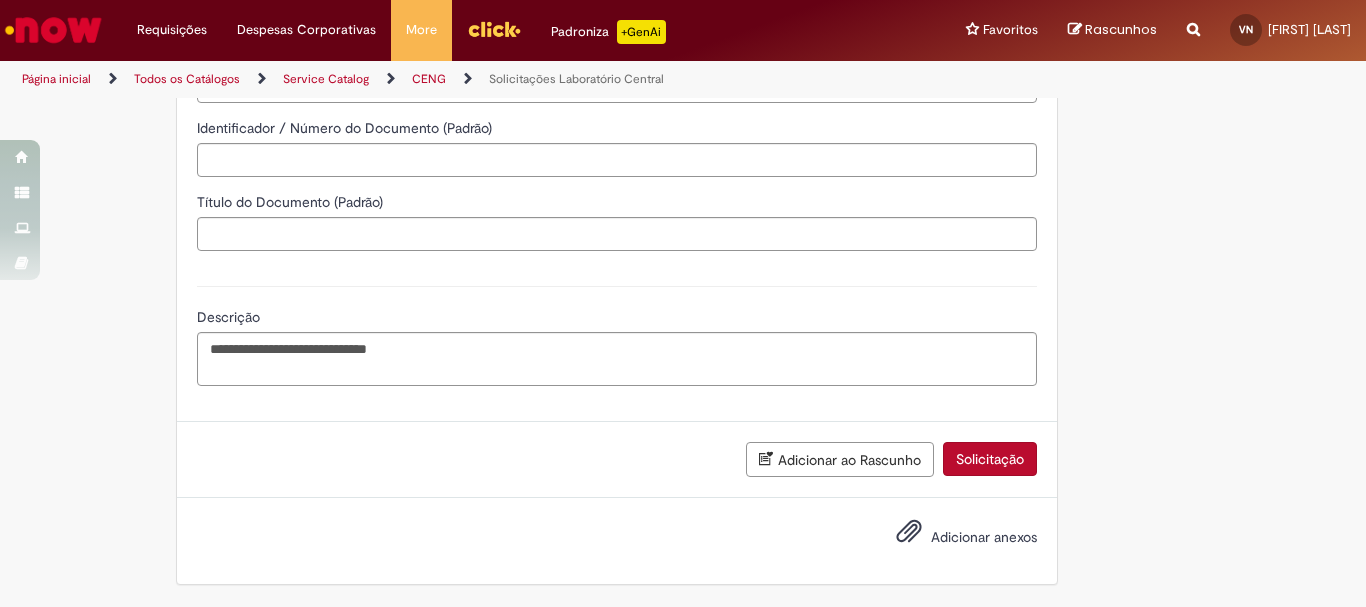 scroll, scrollTop: 1707, scrollLeft: 0, axis: vertical 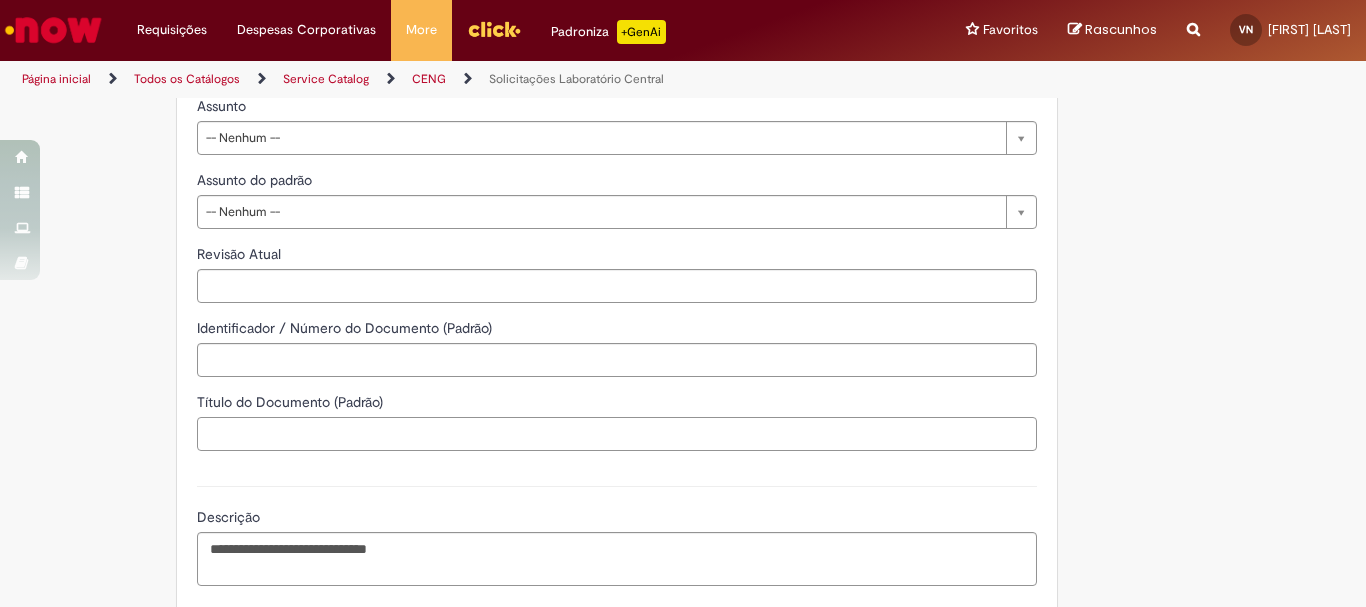 click on "Título do Documento (Padrão)" at bounding box center [617, 434] 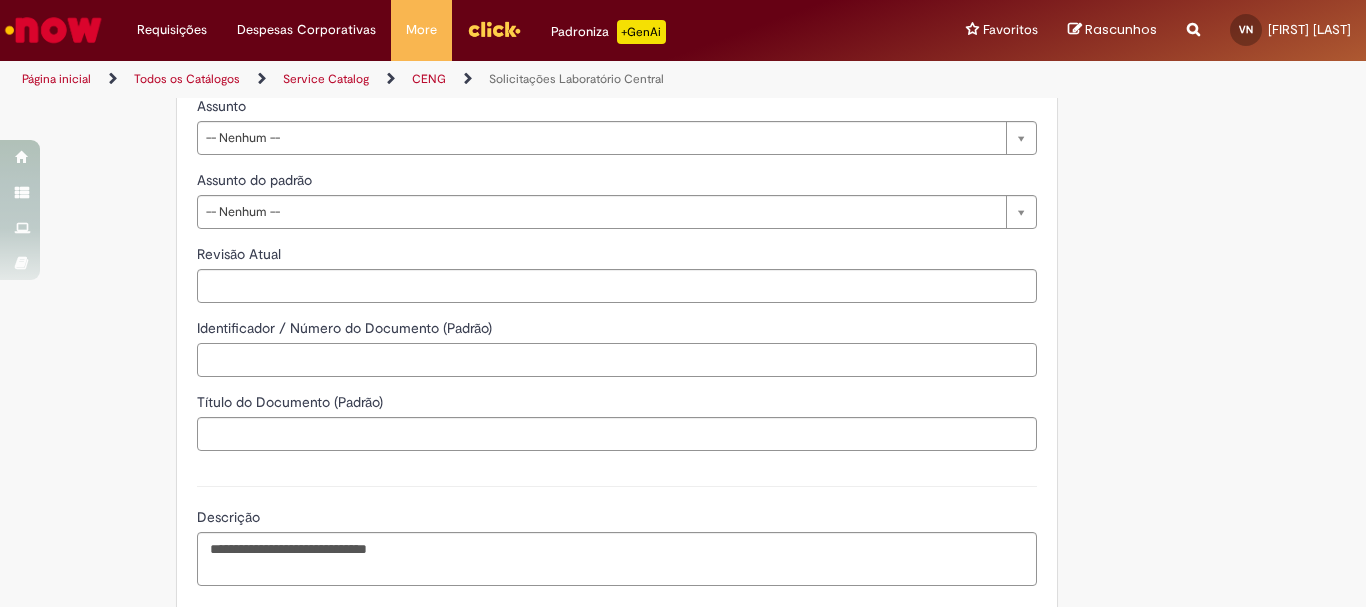 click on "Identificador / Número do Documento (Padrão)" at bounding box center [617, 360] 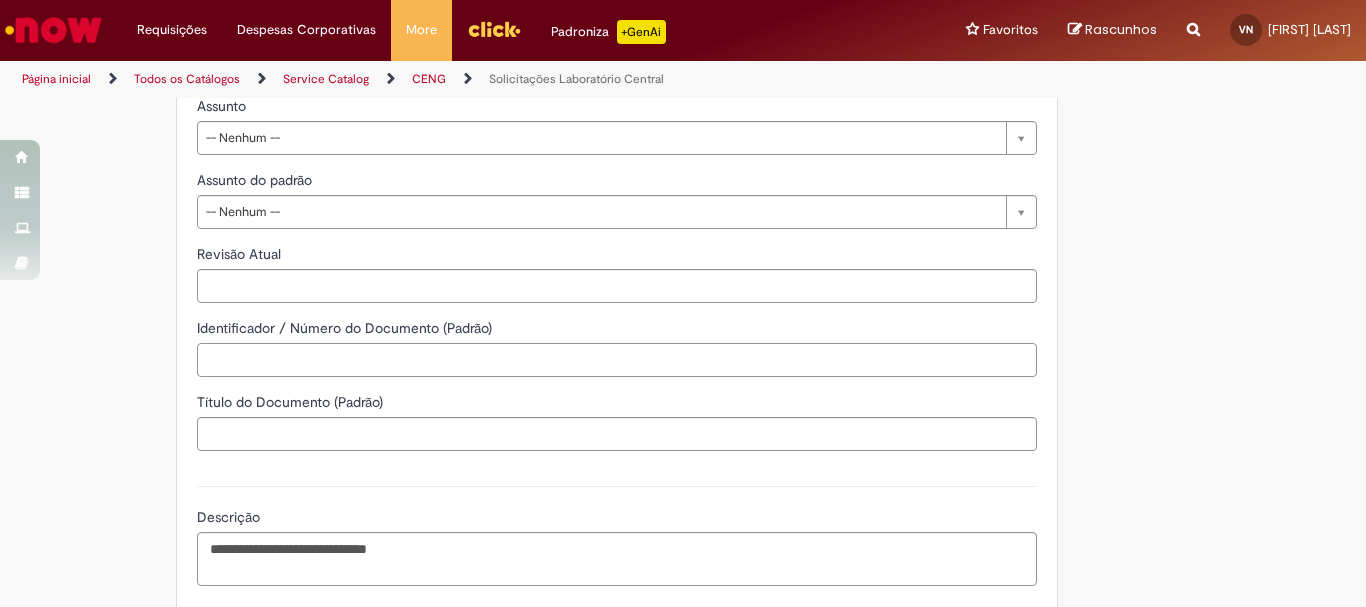 scroll, scrollTop: 1907, scrollLeft: 0, axis: vertical 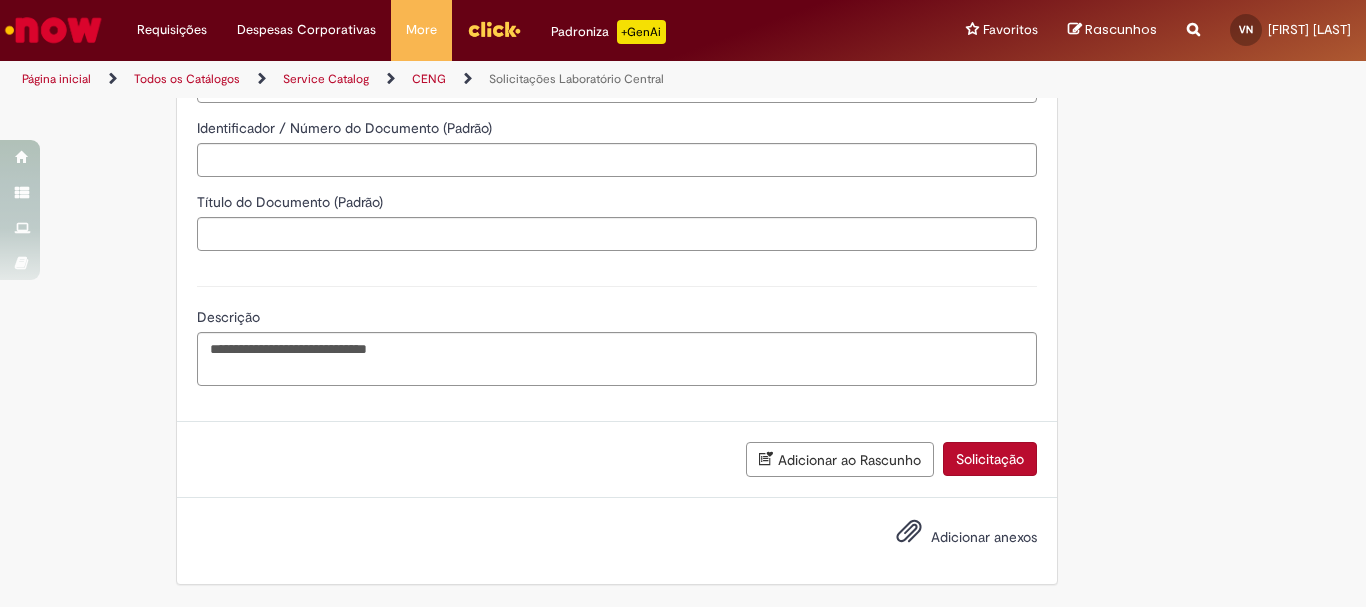 click on "Solicitação" at bounding box center (990, 459) 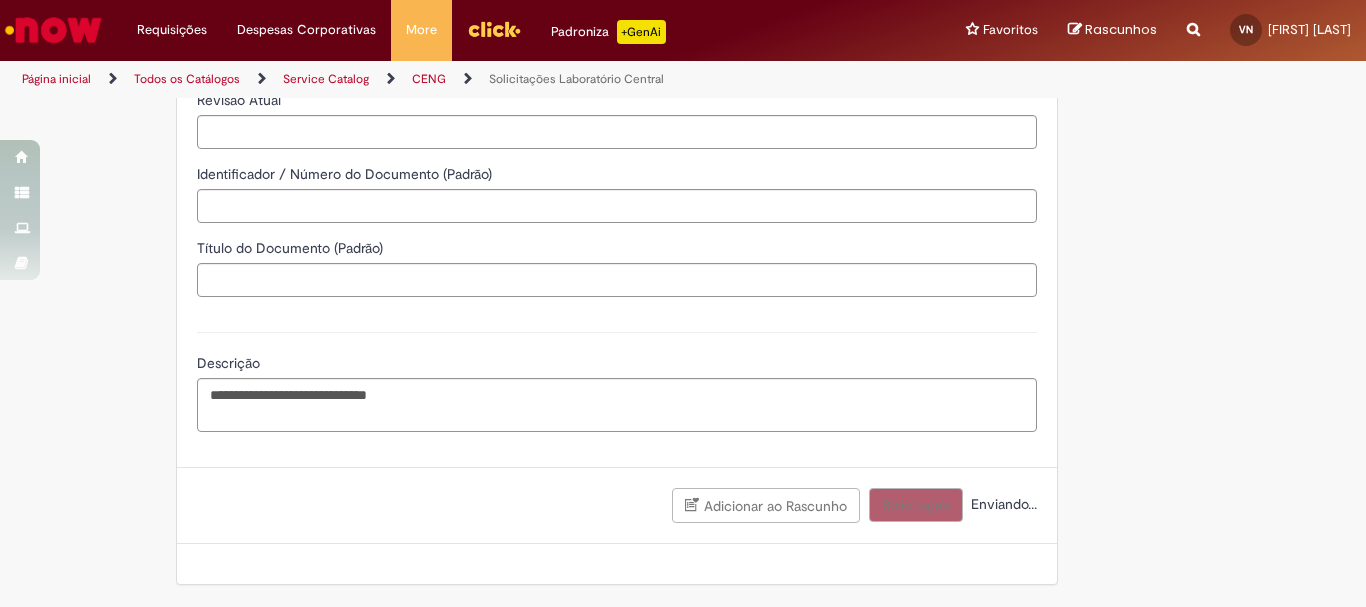 scroll, scrollTop: 1861, scrollLeft: 0, axis: vertical 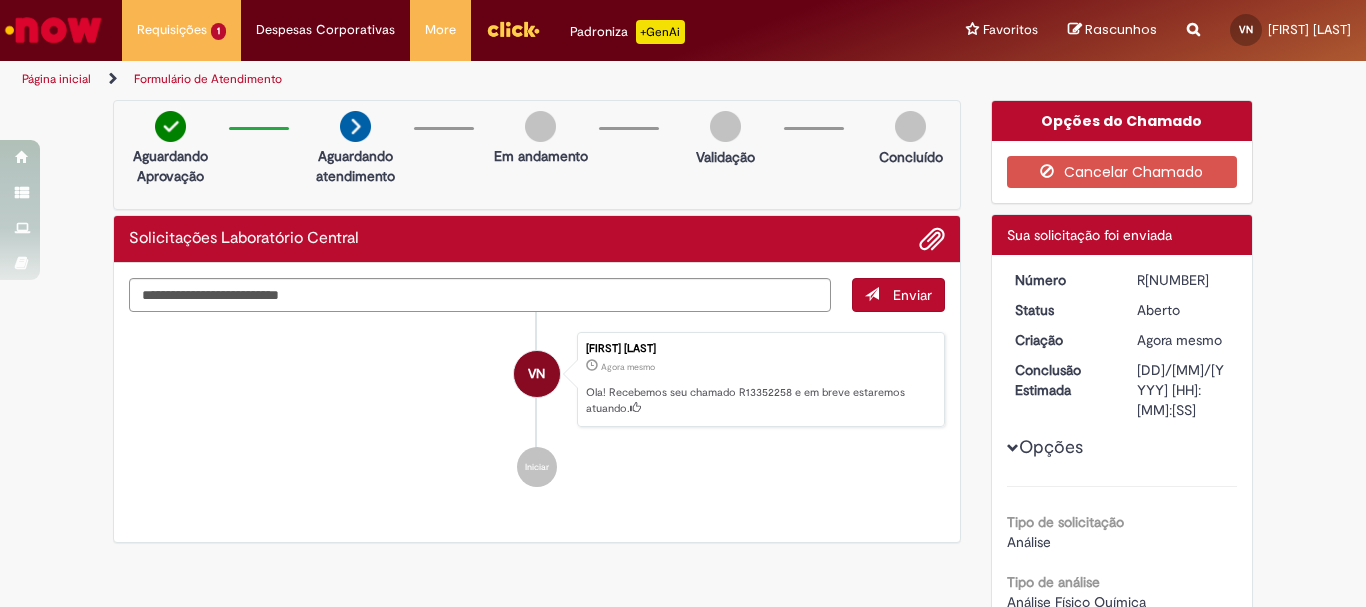 drag, startPoint x: 1139, startPoint y: 276, endPoint x: 1210, endPoint y: 277, distance: 71.00704 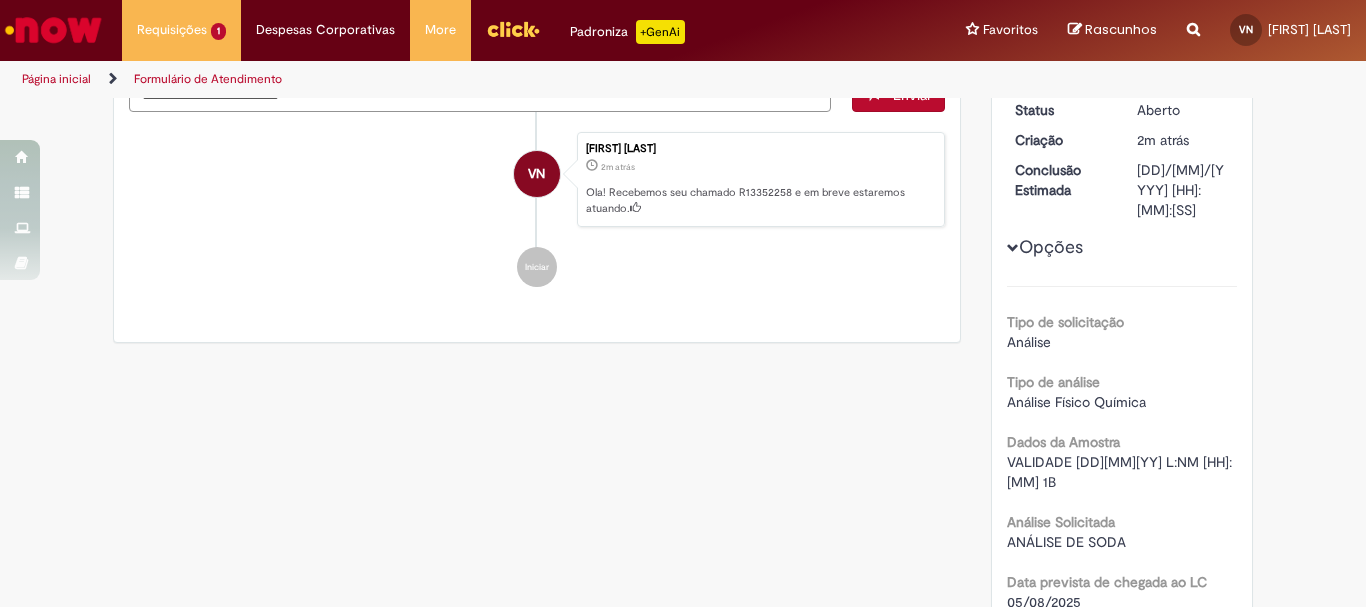 scroll, scrollTop: 0, scrollLeft: 0, axis: both 